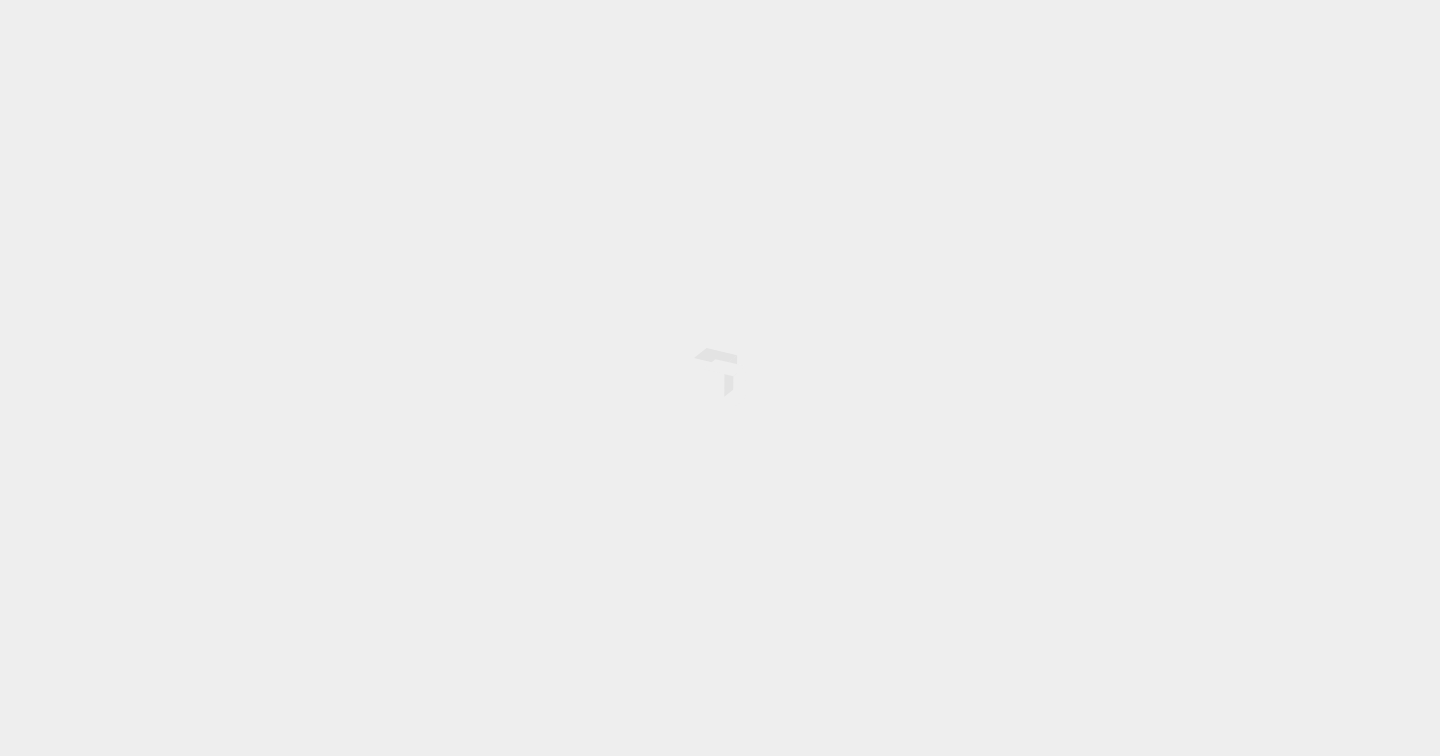 scroll, scrollTop: 0, scrollLeft: 0, axis: both 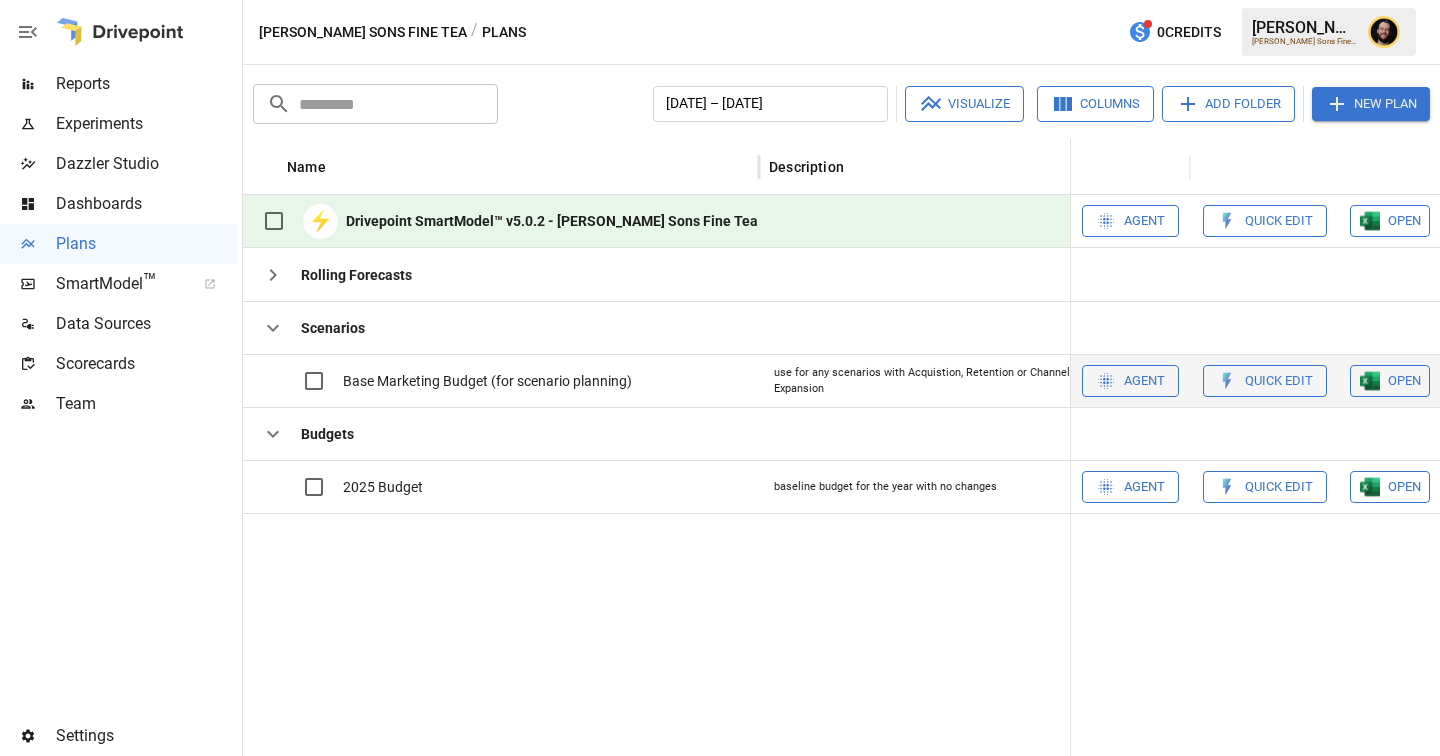 click on "Quick Edit" at bounding box center [1279, 381] 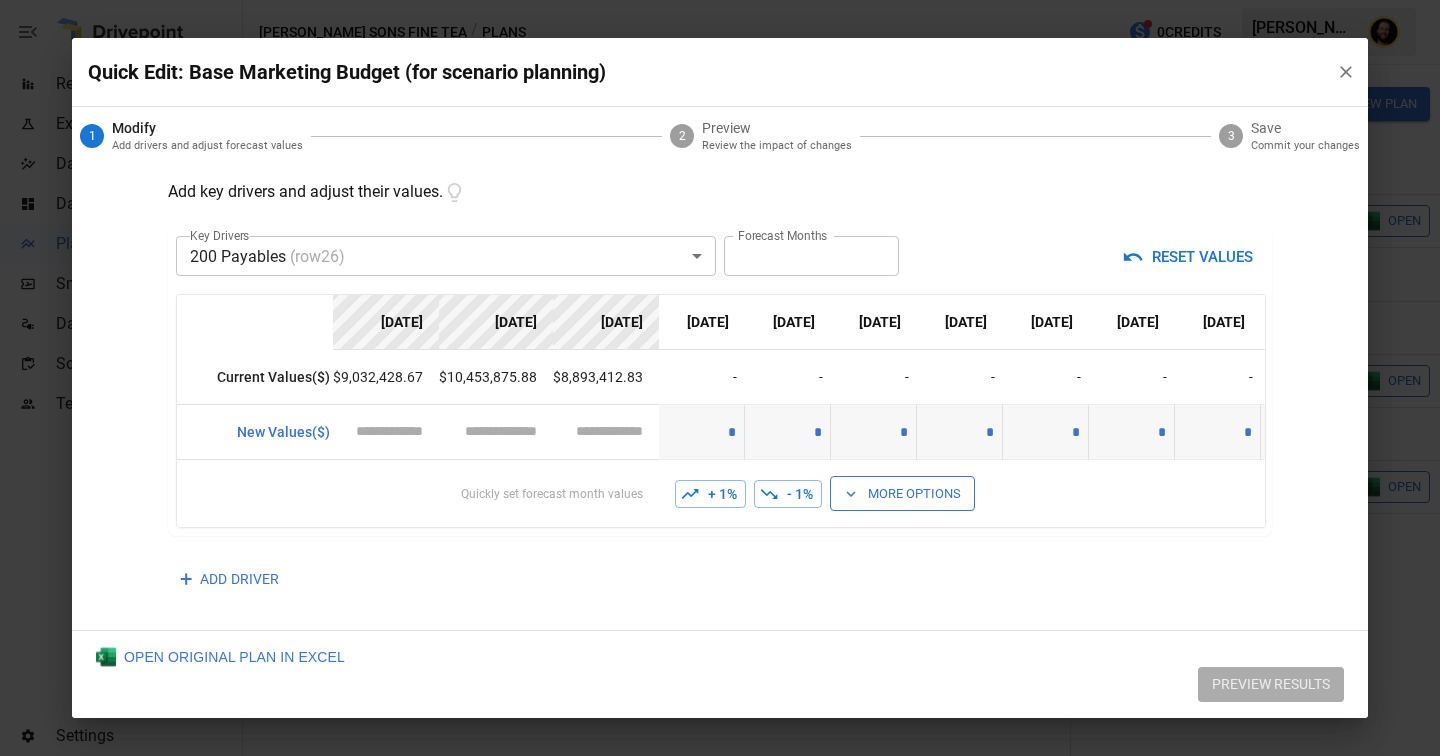 click on "Reports Experiments Dazzler Studio Dashboards Plans SmartModel ™ Data Sources Scorecards Team Settings [PERSON_NAME] Sons Fine Tea / Plans 0  Credits [PERSON_NAME] Sons Fine Tea Plans ​ ​ [DATE] – [DATE]   Visualize   Columns   Add Folder   New Plan Name Description Status Forecast start Gross Margin EoP Cash EBITDA Margin Net Income Margin Gross Sales Gross Sales: DTC Online Gross Sales: Marketplace Gross Sales: Wholesale Gross Sales: Retail Returns Returns: DTC Online Returns: Marketplace Returns: Wholesale Returns: Retail Shipping Income Shipping Income: DTC Online Shipping Income: Marketplace Shipping Income: Wholesale Shipping Income: Retail Taxes Collected Taxes Collected: DTC Online Taxes Collected: Marketplace Taxes Collected: Wholesale Taxes Collected: Retail Net Revenue Net Revenue: DTC Online Net Revenue: Marketplace Net Revenue: Wholesale Net Revenue: Retail Cost of Goods Sold Cost of Goods Sold: DTC Online Cost of Goods Sold: Marketplace Cost of Goods Sold: Wholesale Gross Profit" at bounding box center (720, 0) 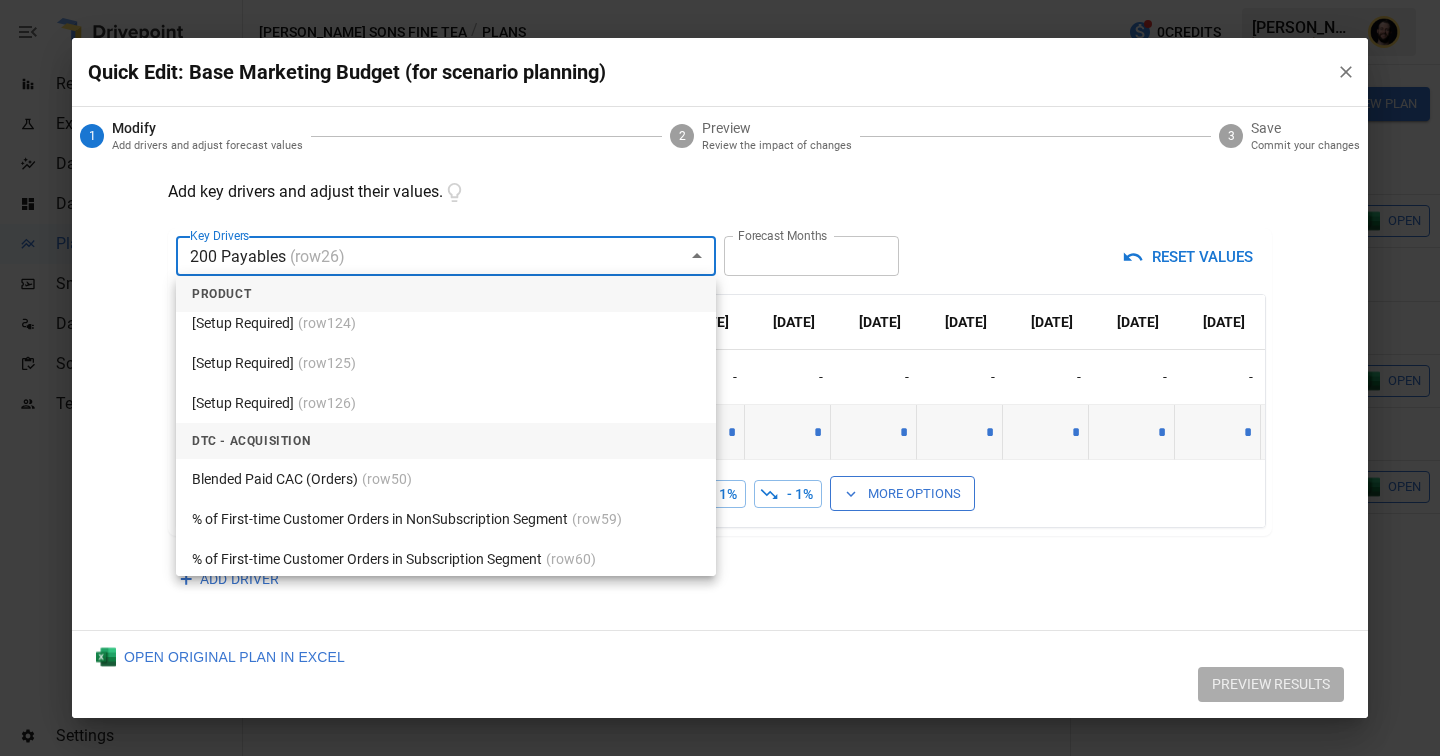 scroll, scrollTop: 3569, scrollLeft: 0, axis: vertical 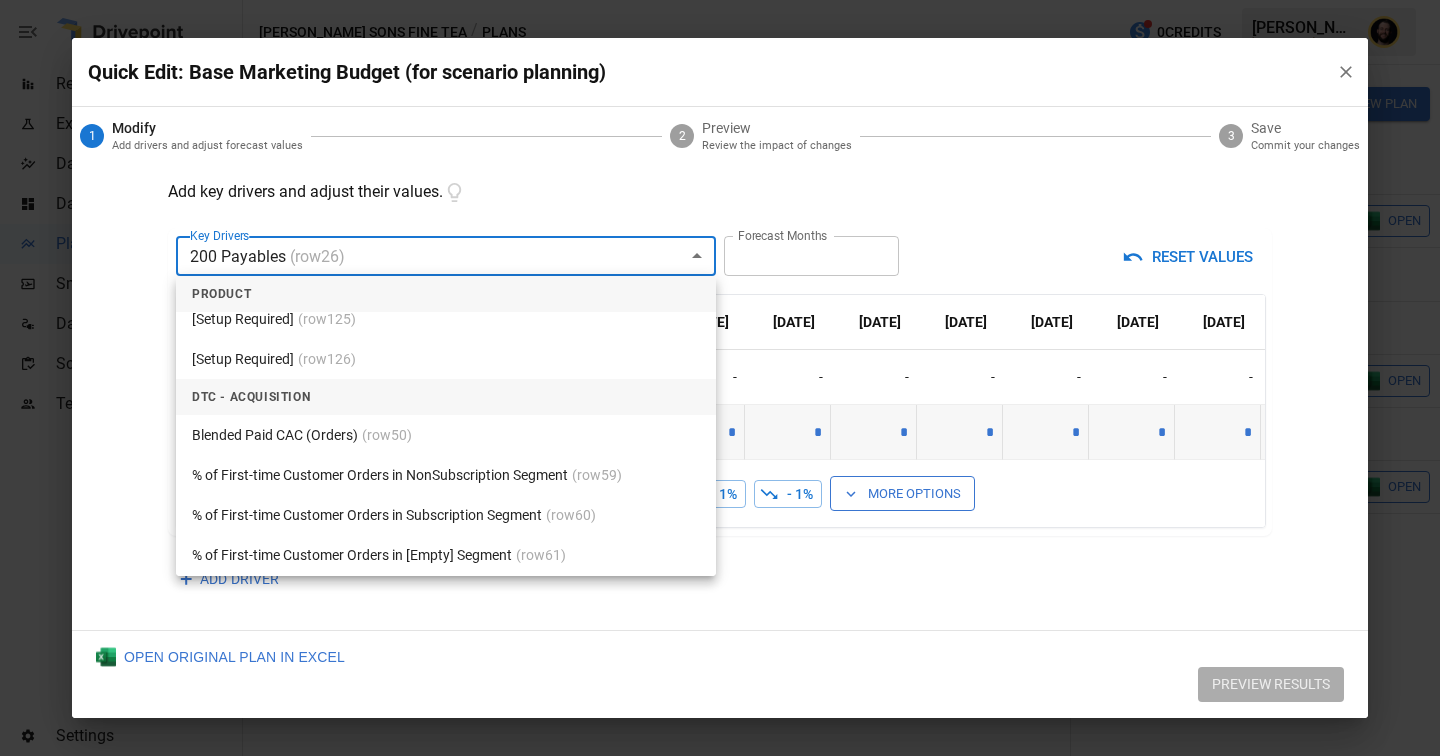 click on "Blended Paid CAC (Orders) (row  50 )" at bounding box center [446, 435] 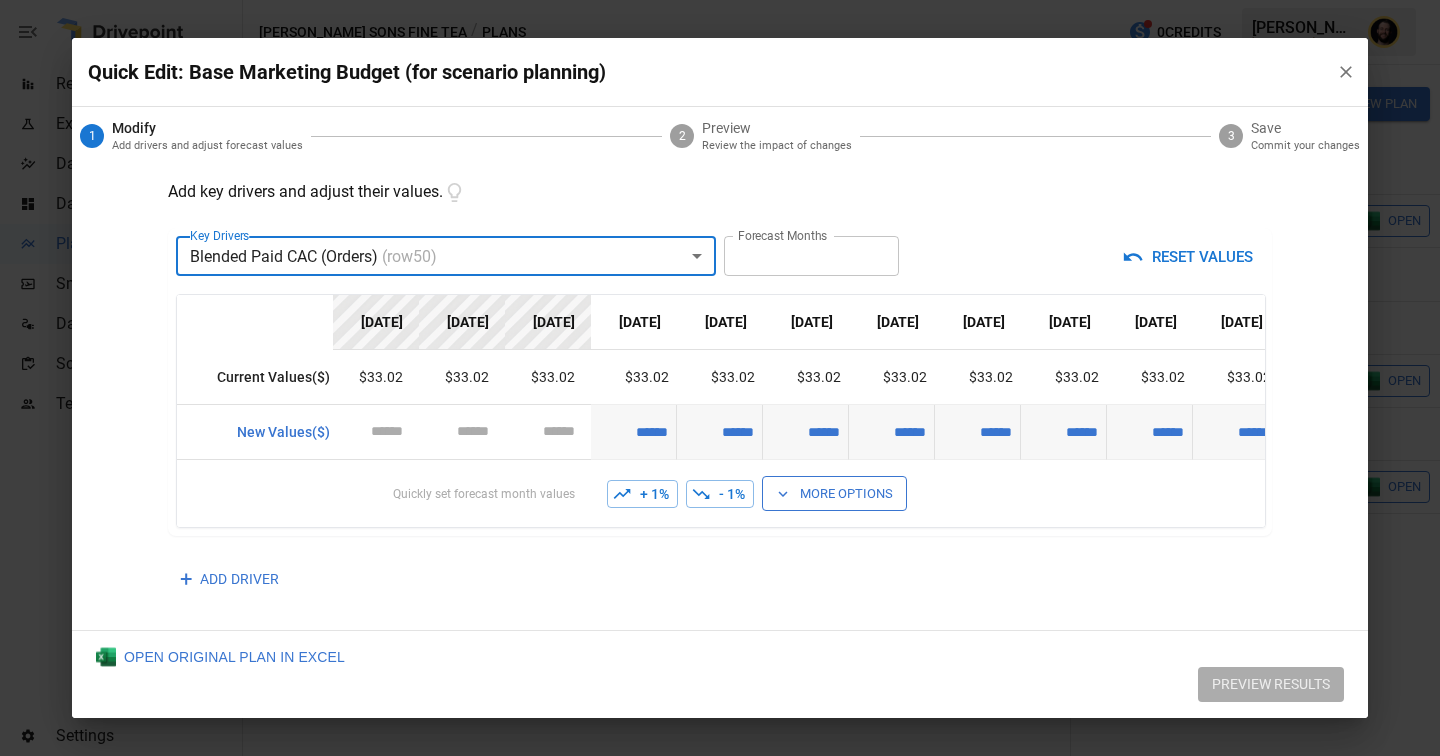 click on "+ 1%" at bounding box center [642, 494] 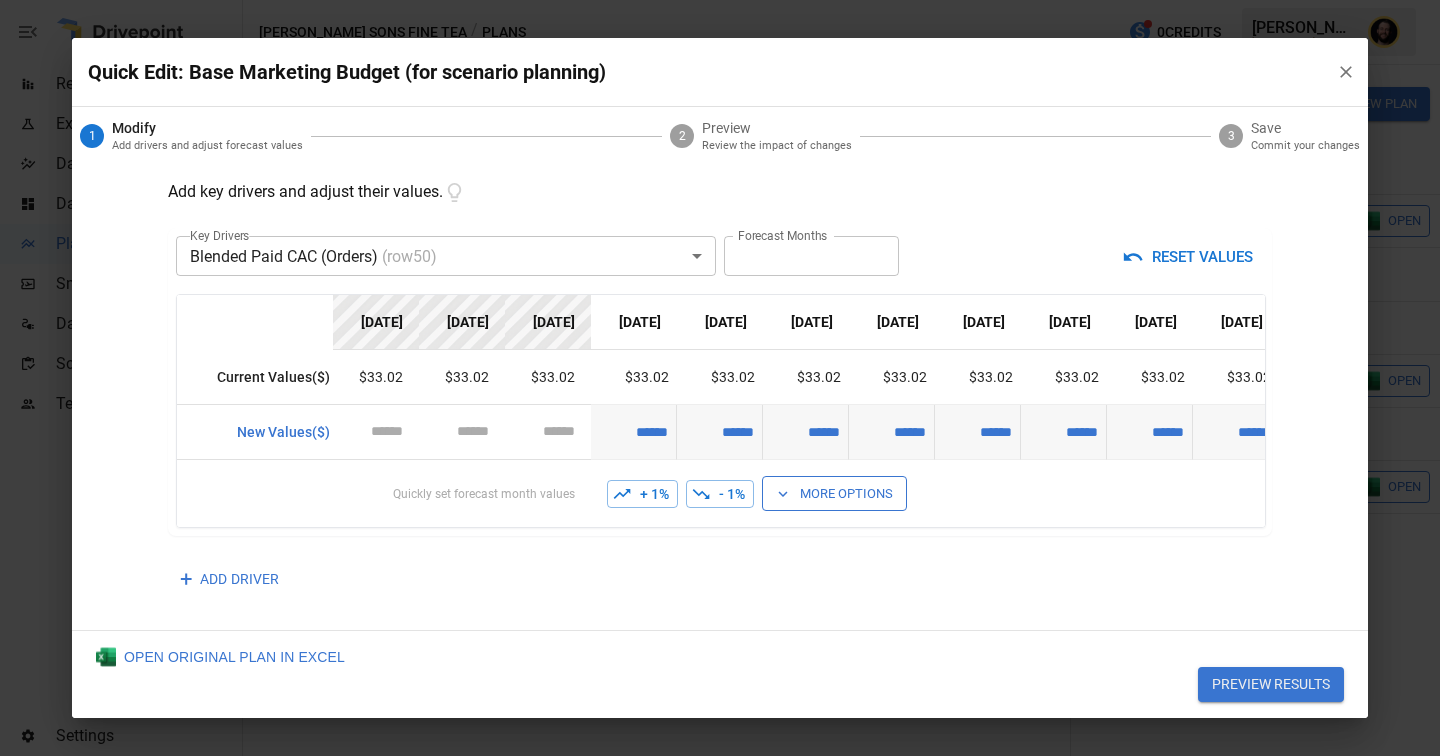 click on "+ 1%" at bounding box center (642, 494) 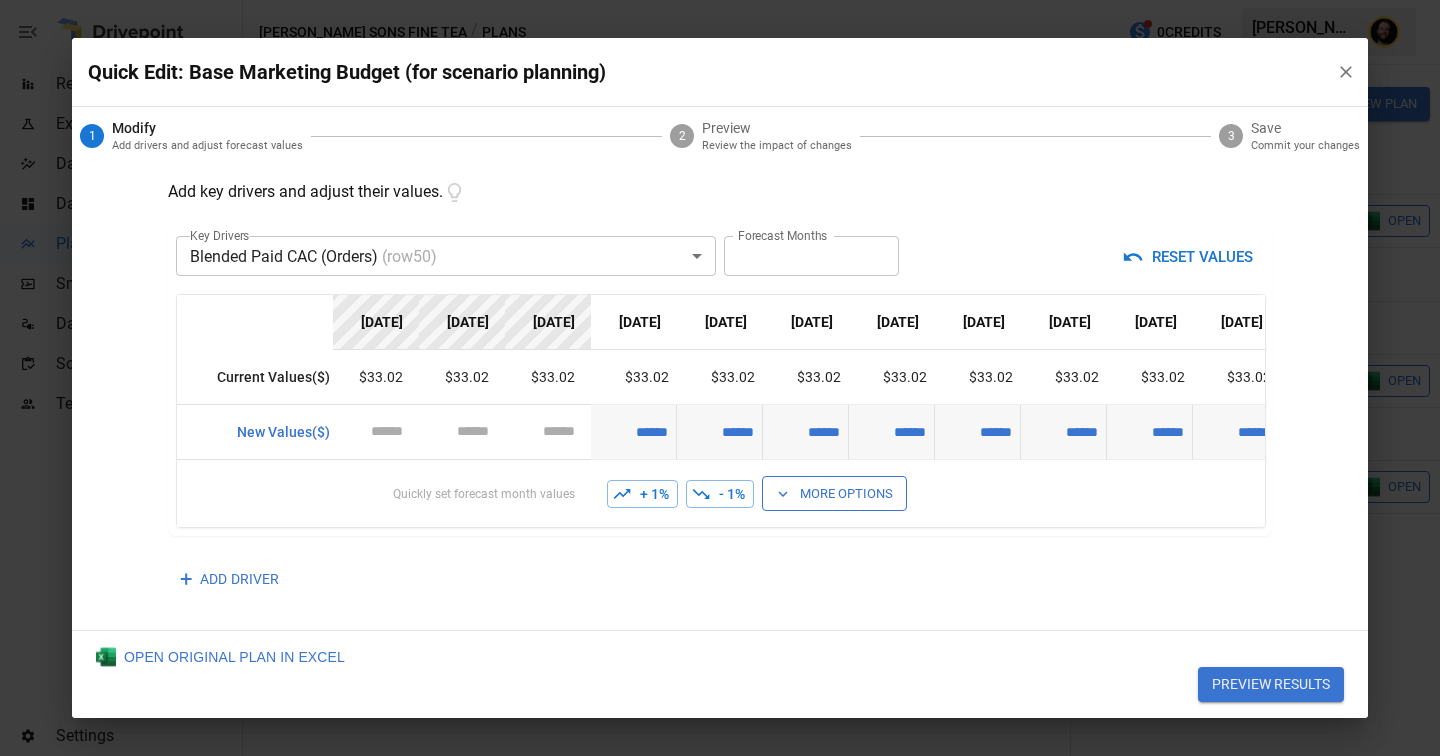 click on "+ 1%" at bounding box center (642, 494) 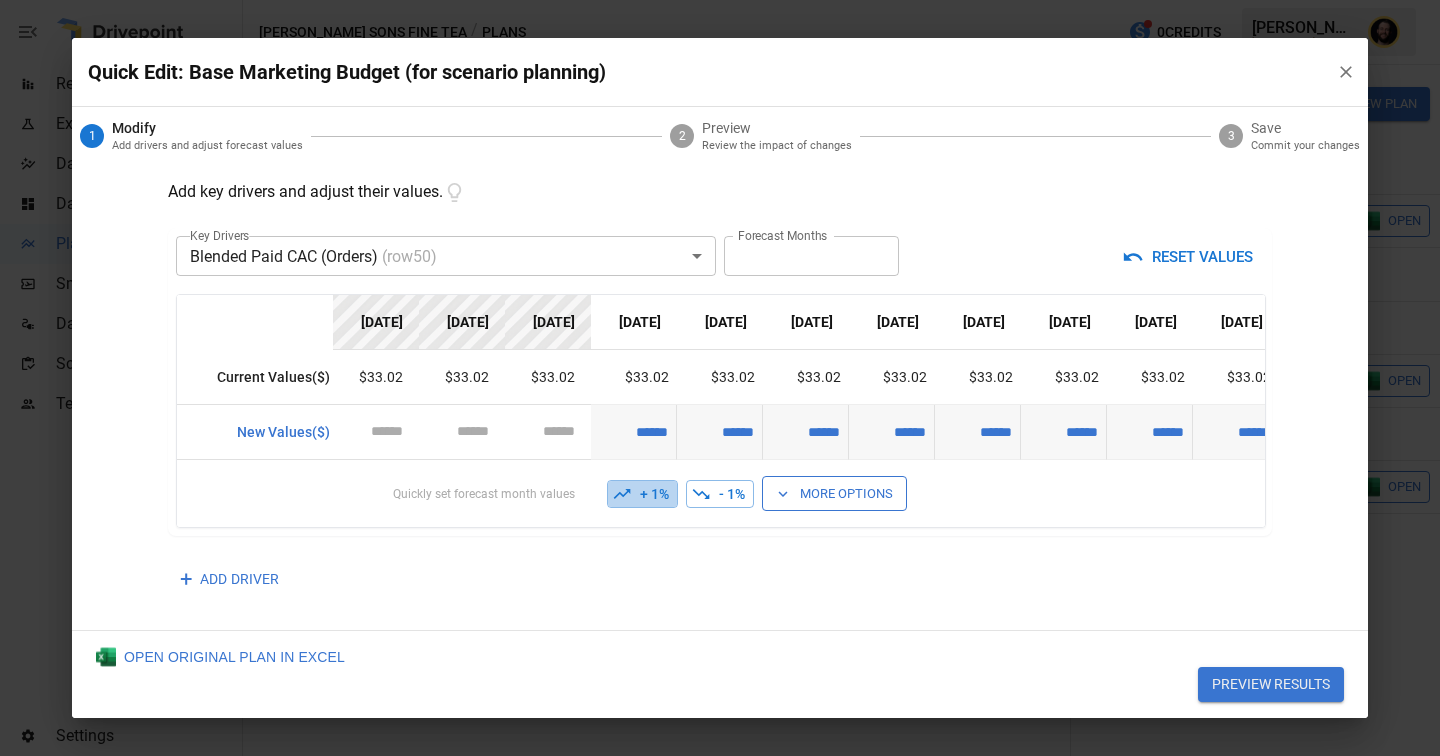 click on "+ 1%" at bounding box center (642, 494) 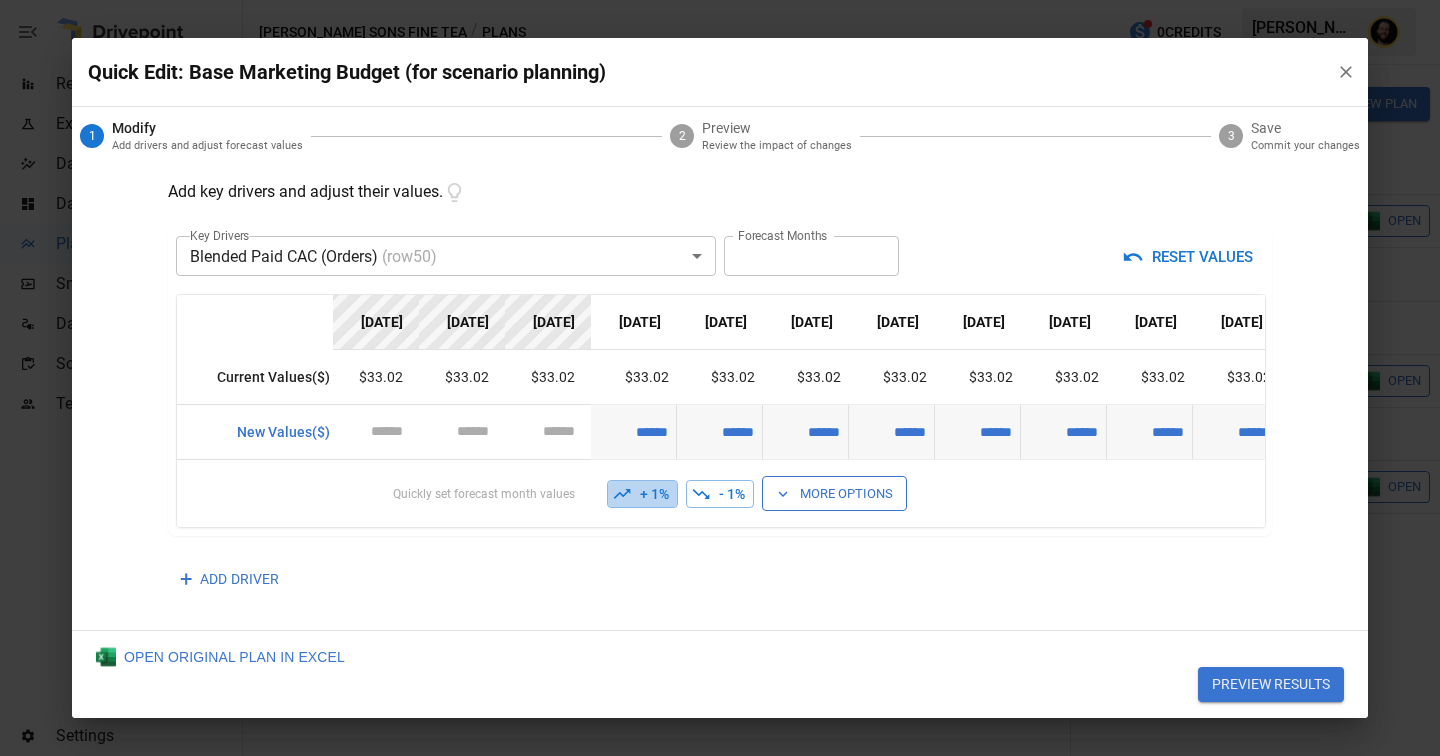 type on "******" 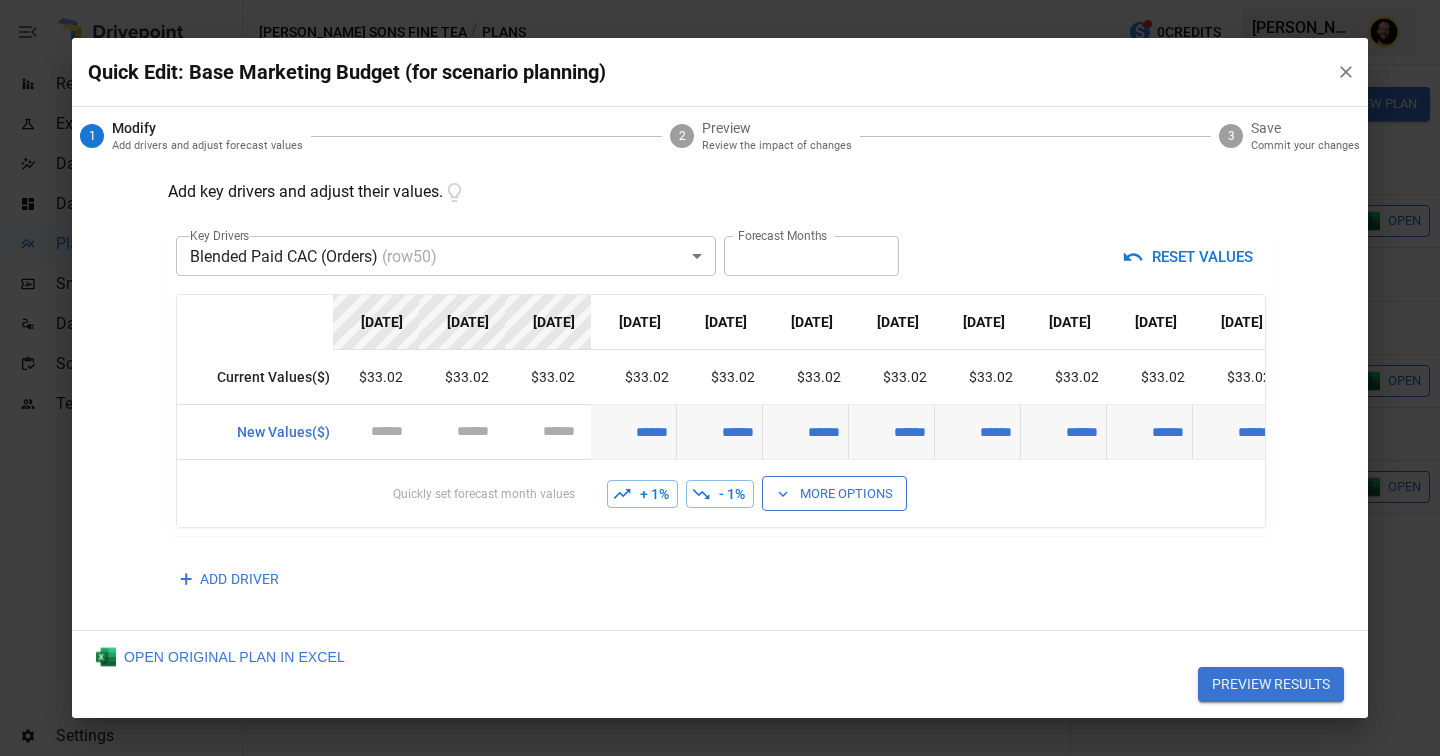 click on "+ 1%" at bounding box center [642, 494] 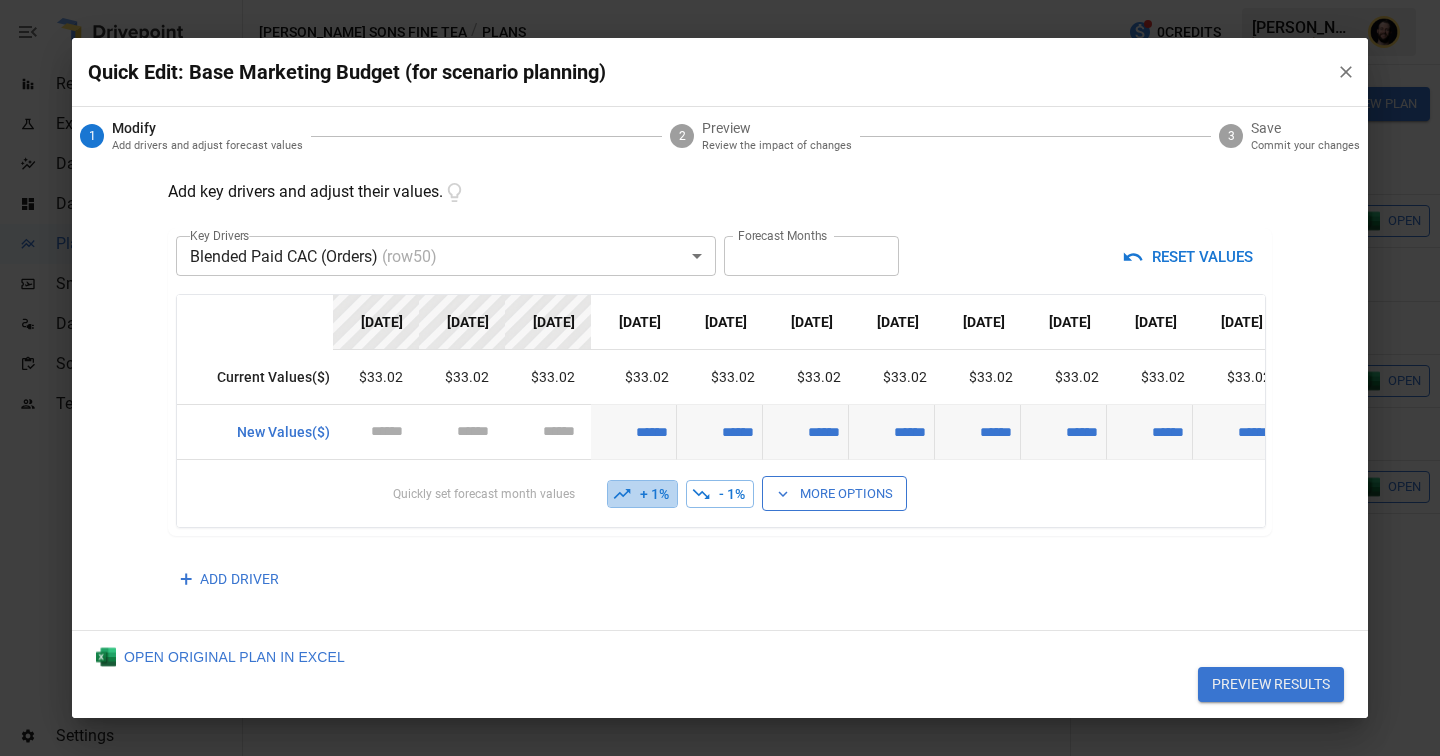 click on "+ 1%" at bounding box center (642, 494) 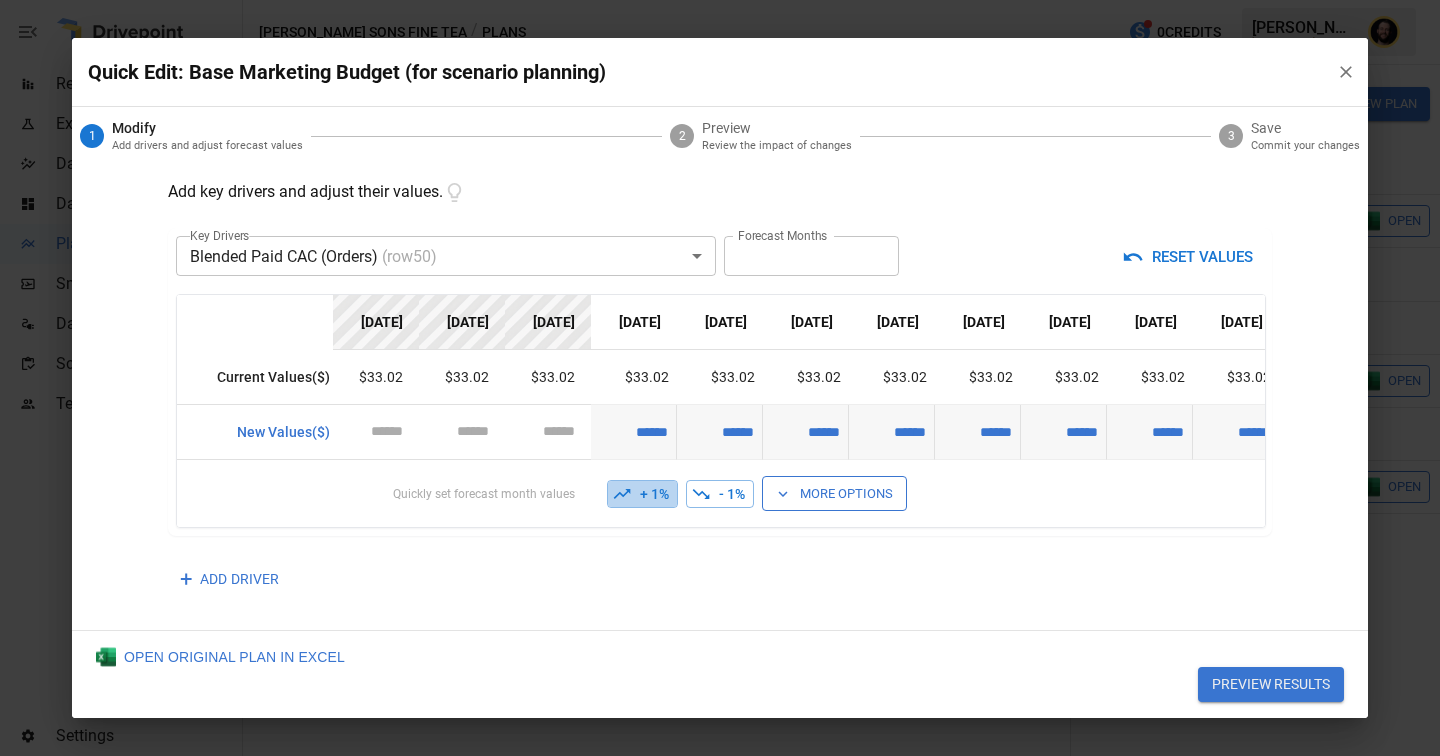 type on "******" 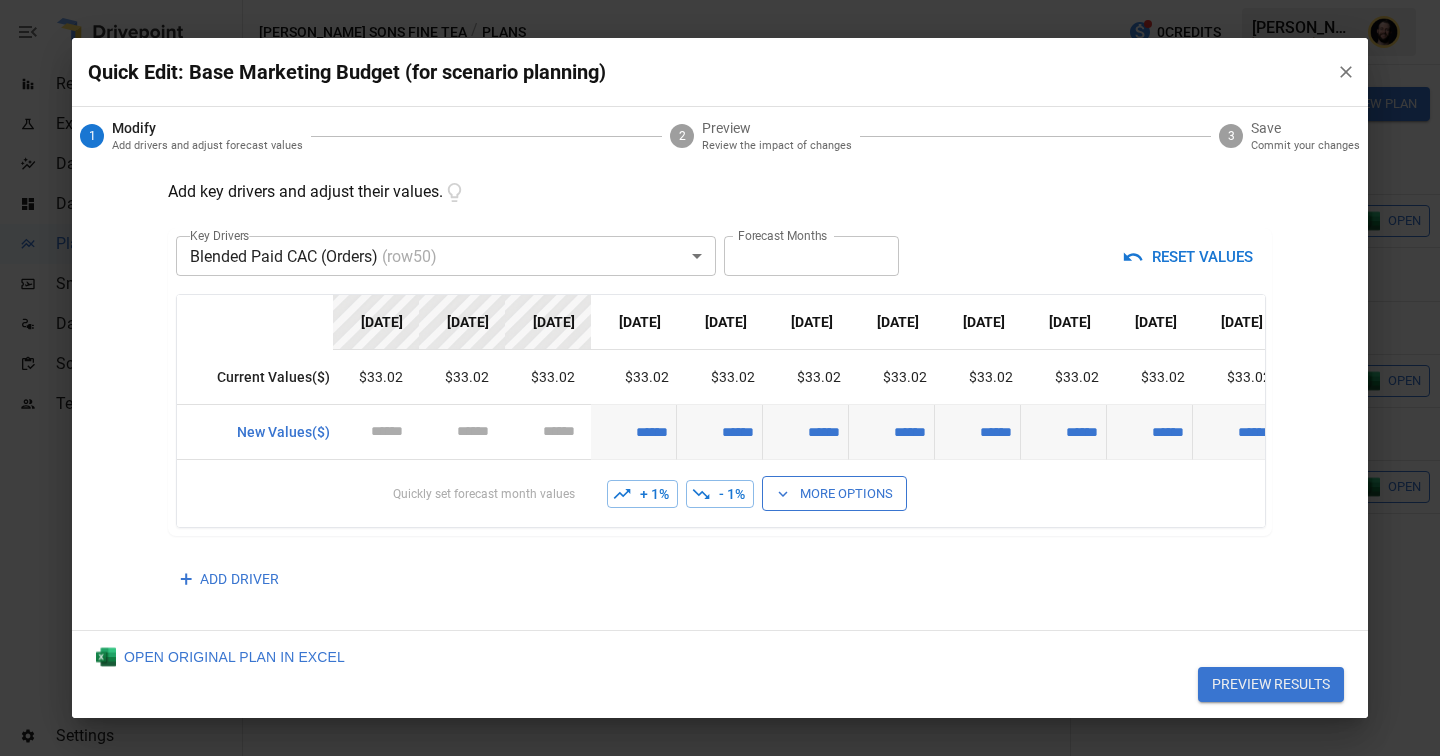 click on "+ 1%" at bounding box center [642, 494] 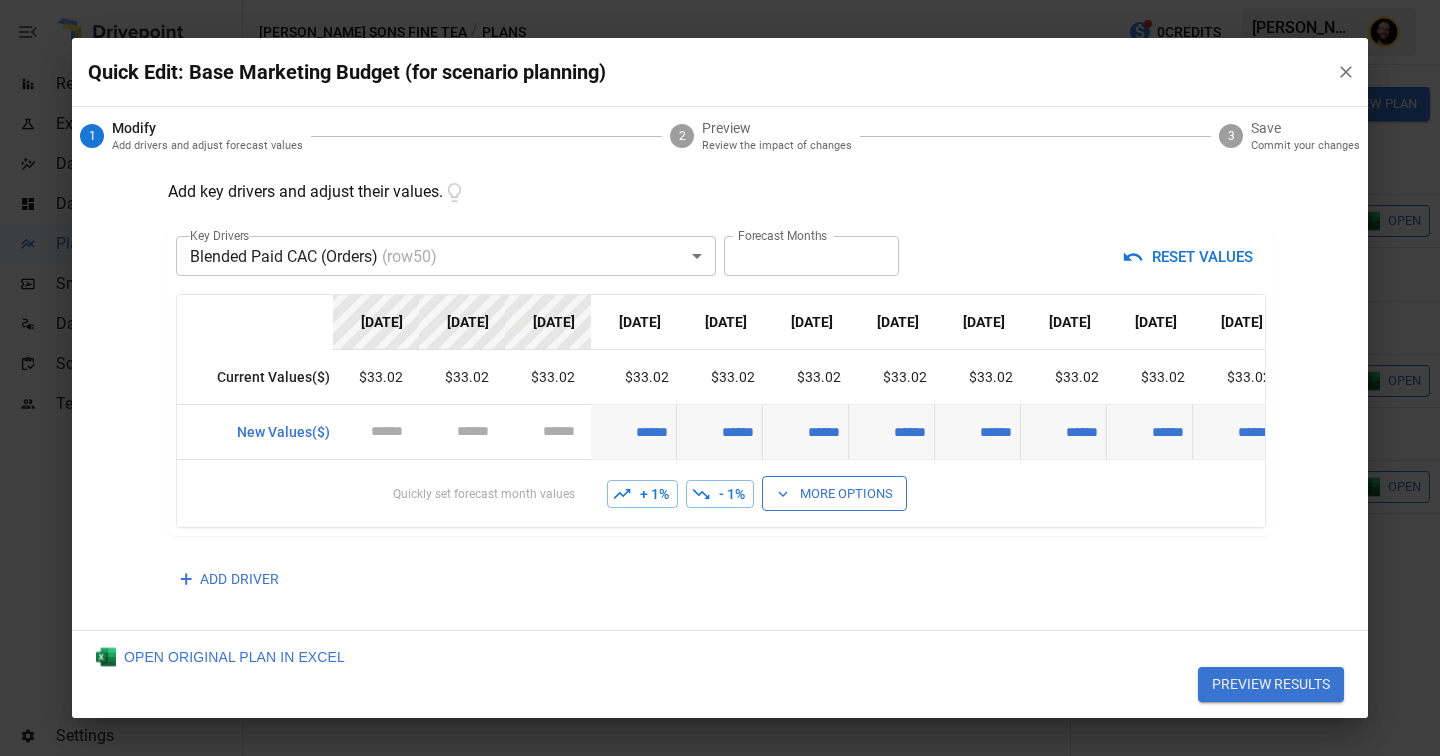 type on "******" 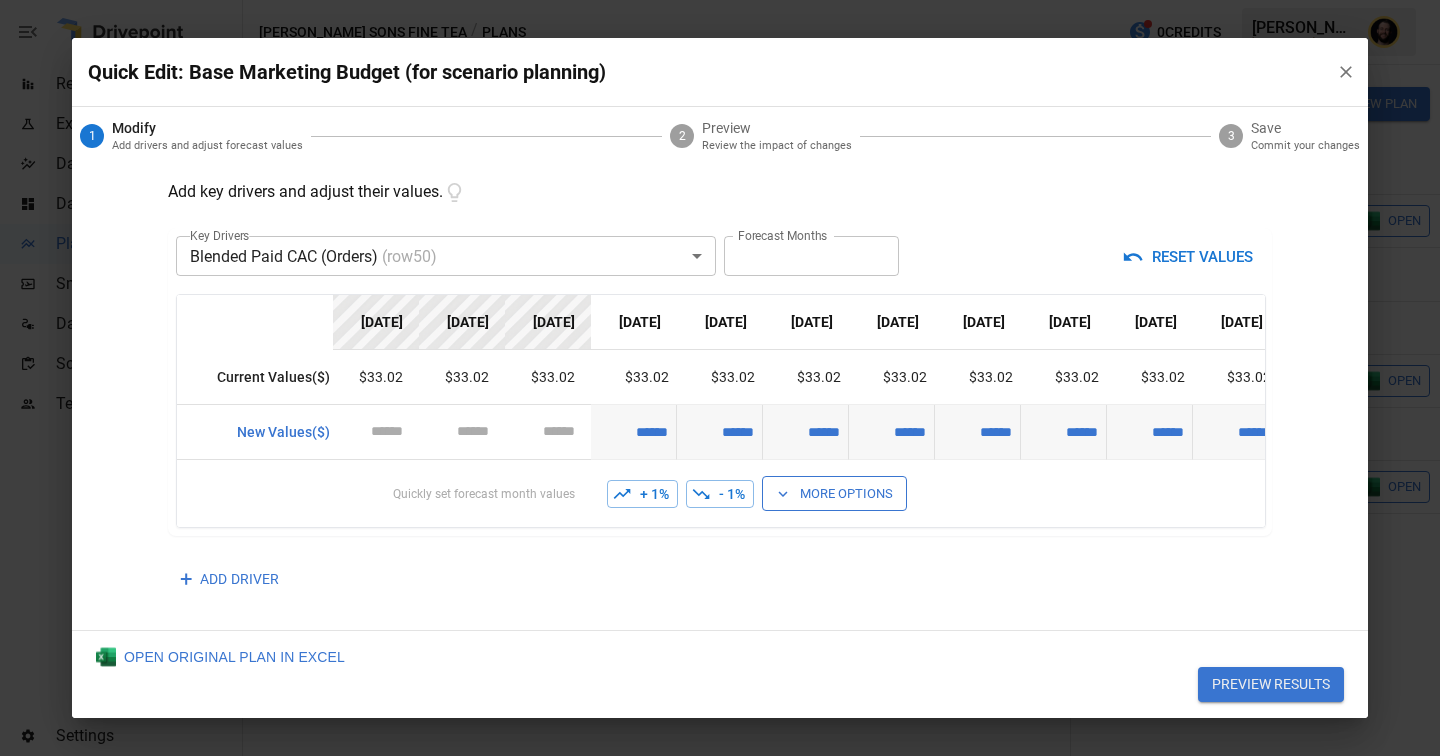type on "******" 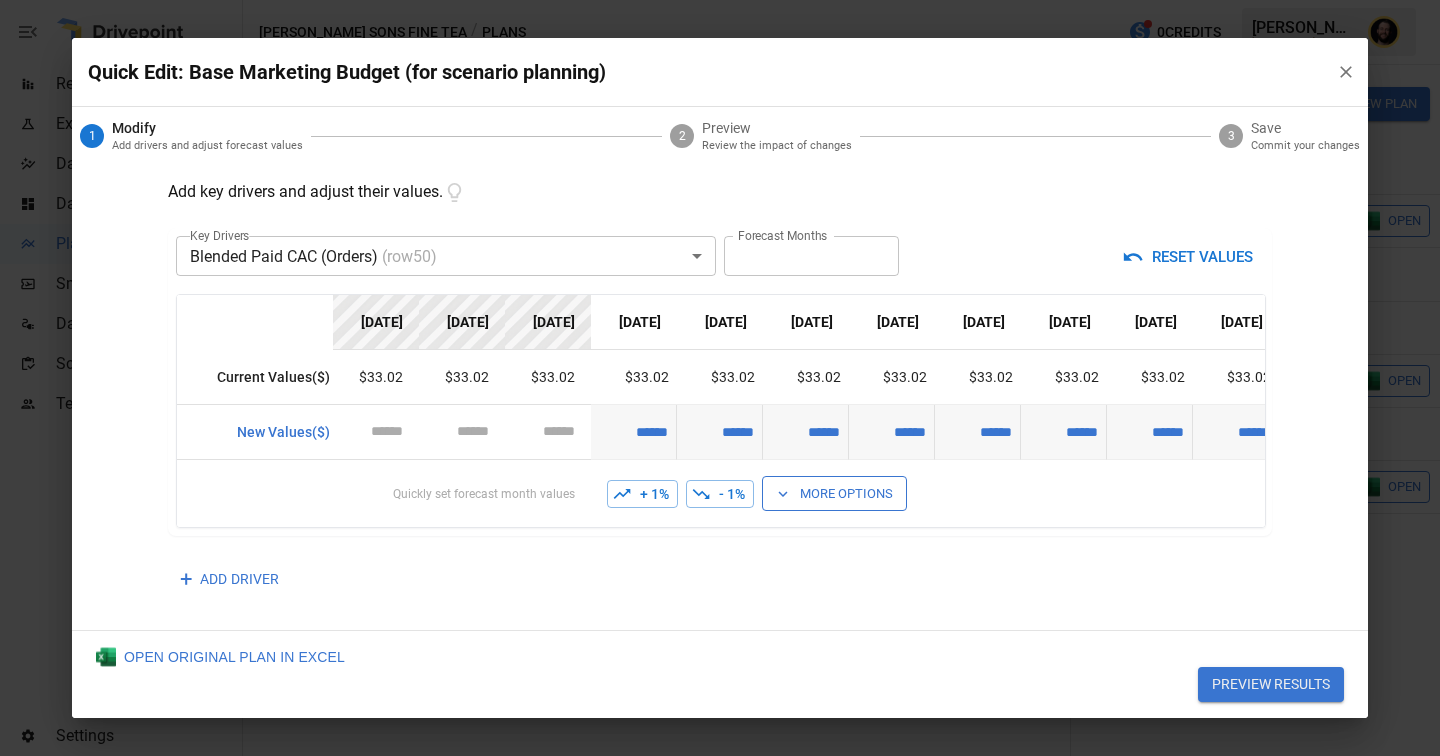 click on "**" at bounding box center (811, 256) 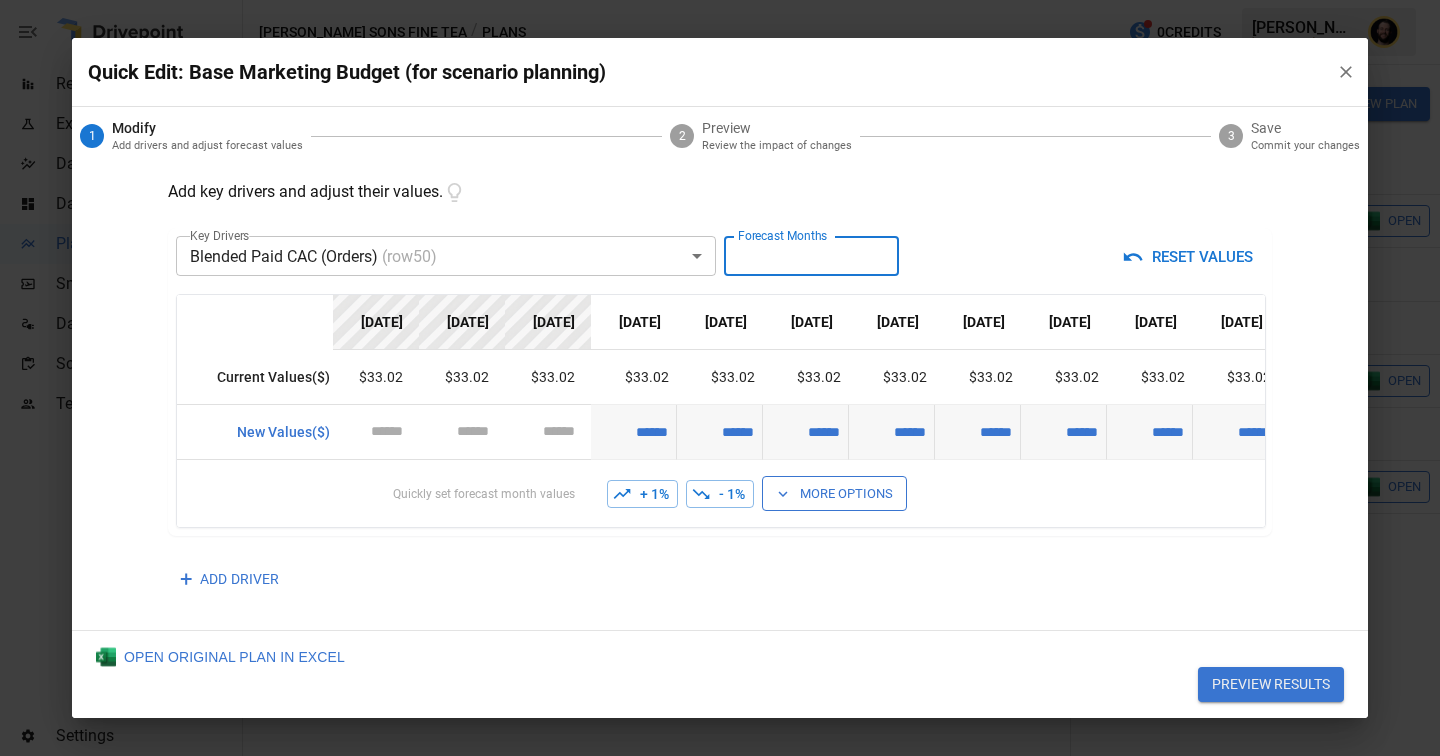 click on "**" at bounding box center [811, 256] 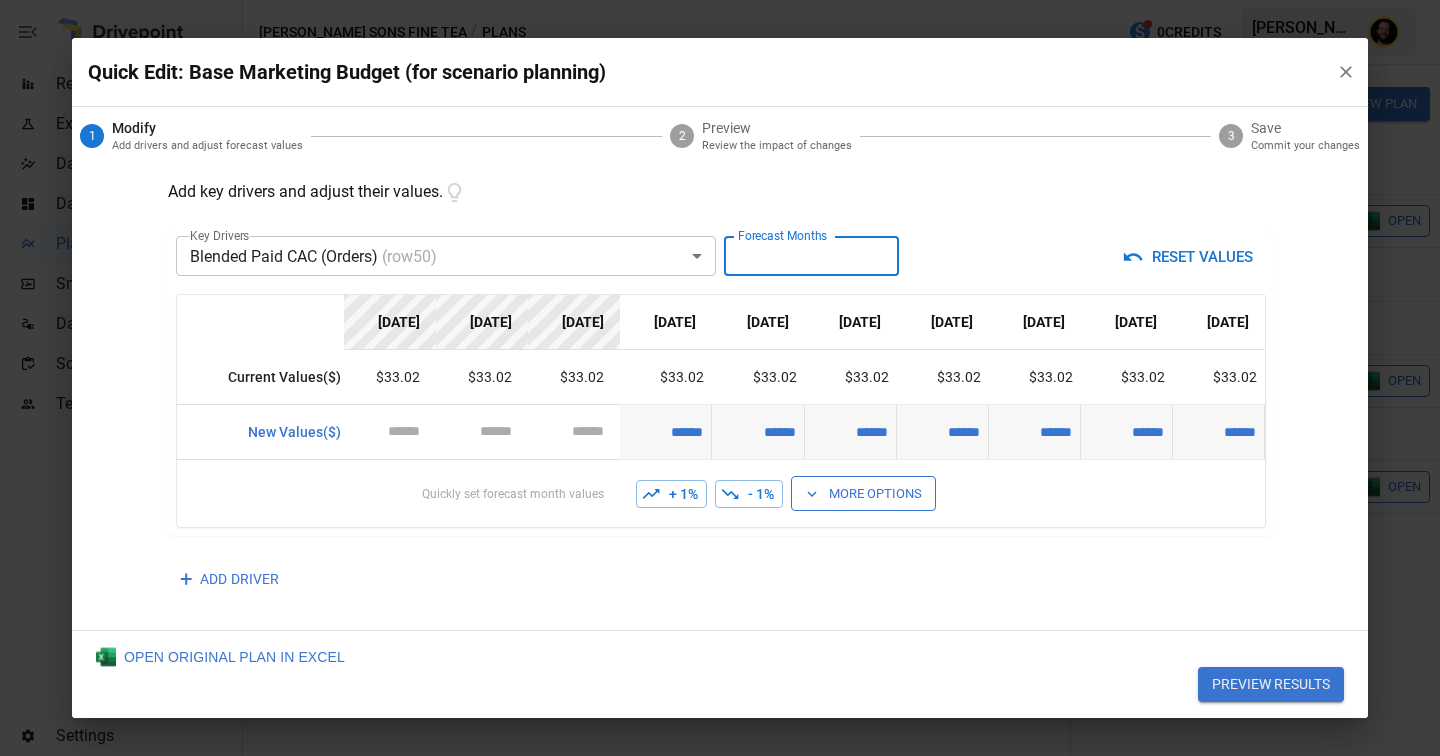 click on "*" at bounding box center [811, 256] 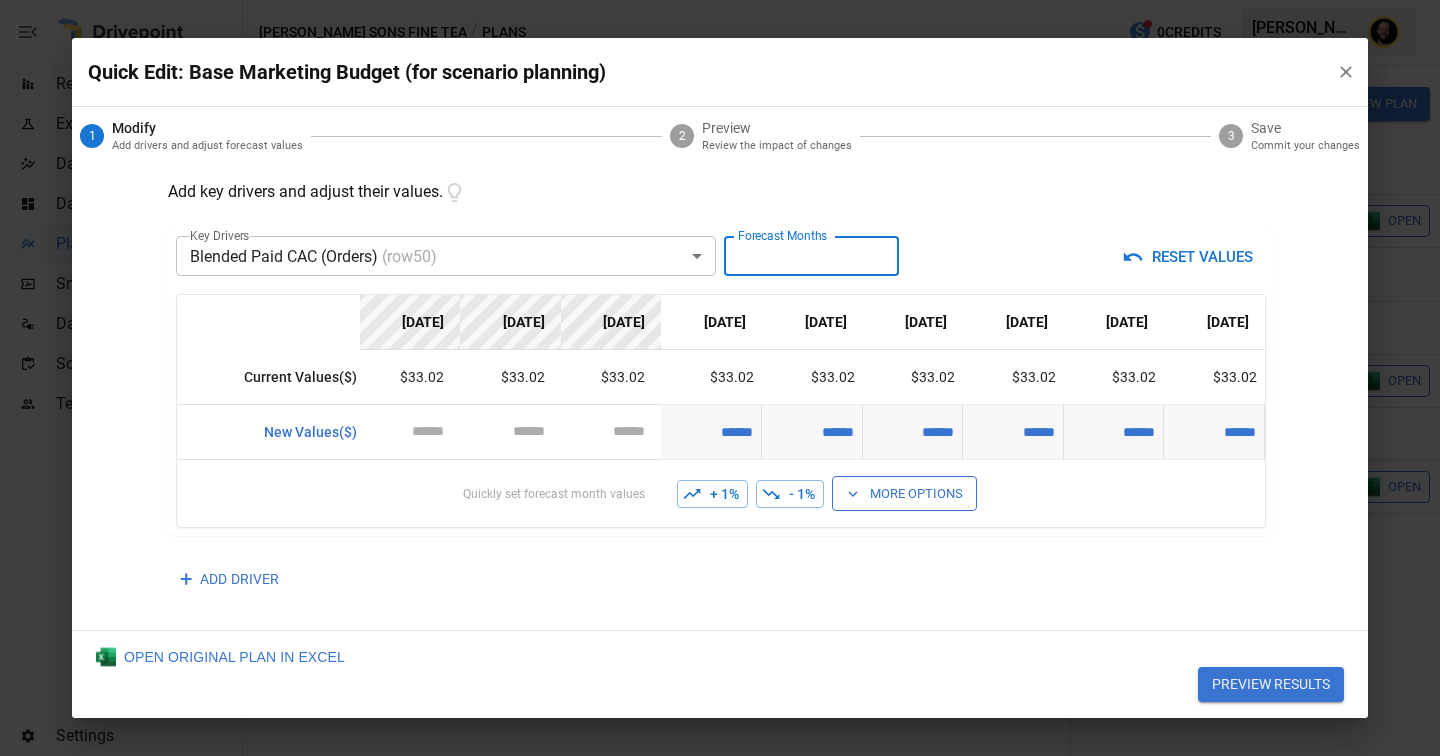 click on "*" at bounding box center [811, 256] 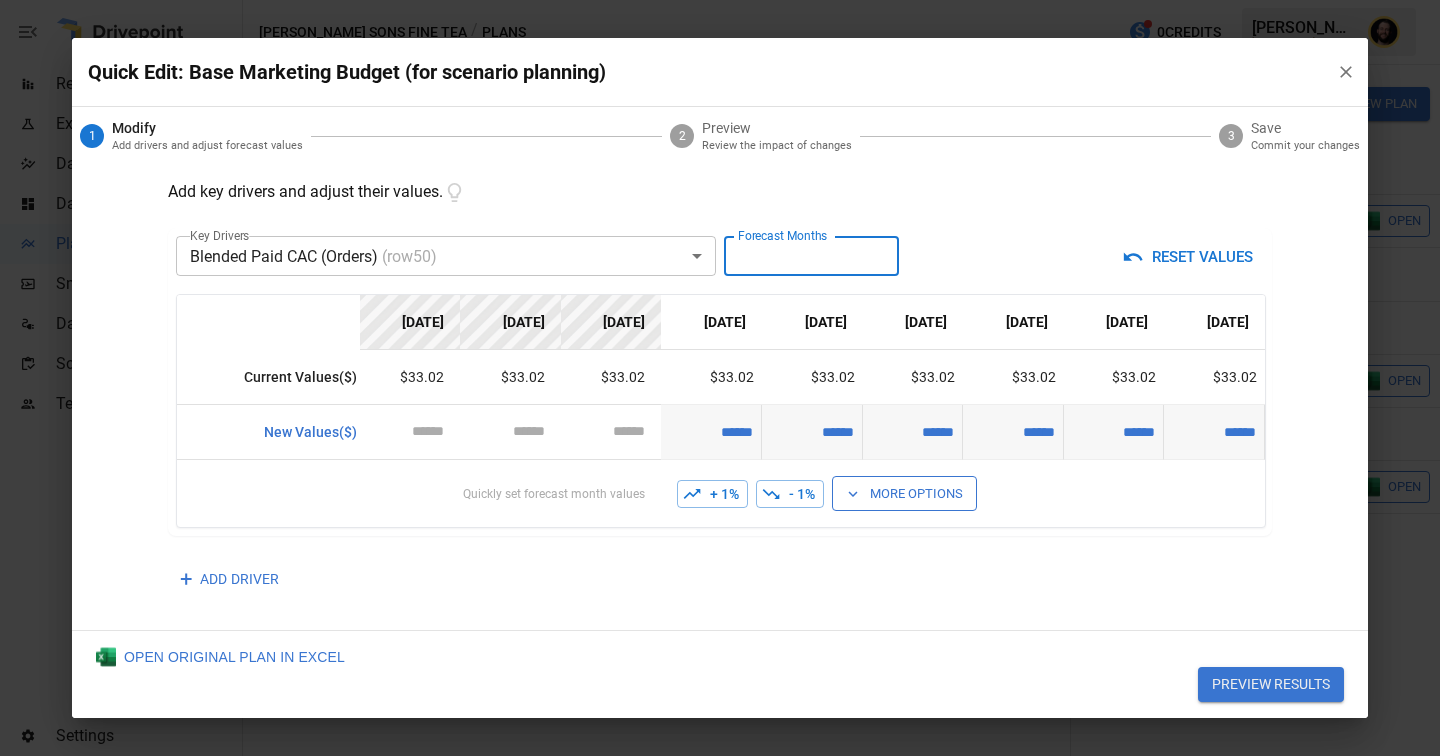 click on "*" at bounding box center [811, 256] 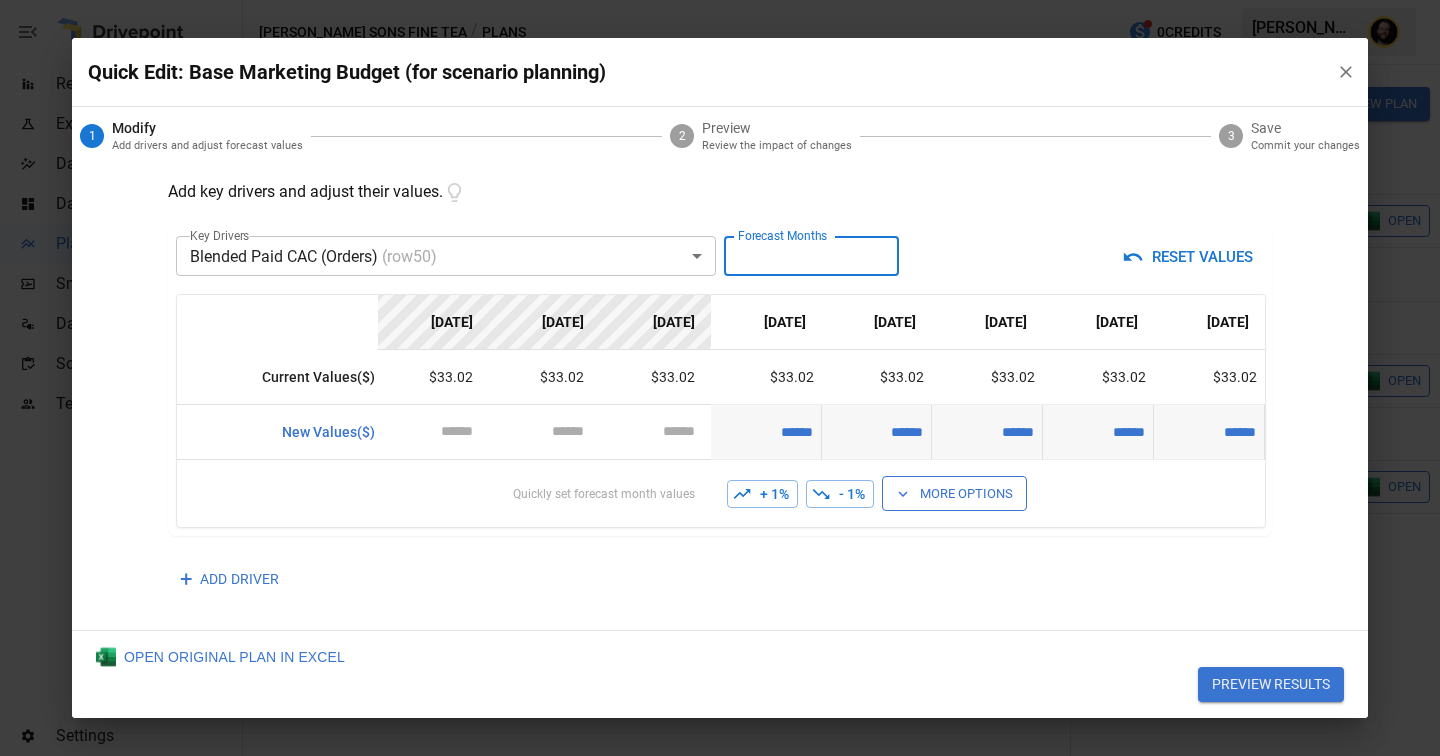 click on "*" at bounding box center (811, 256) 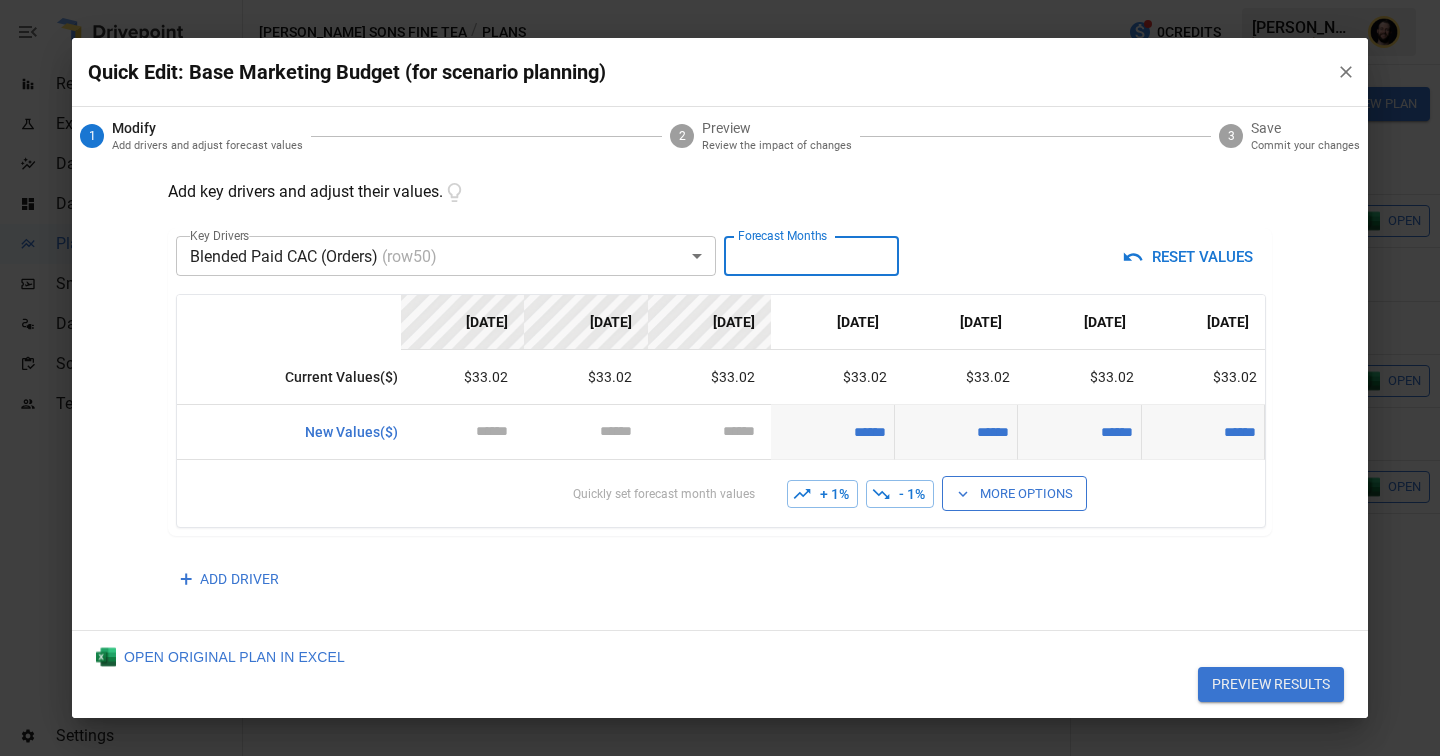 click on "+ 1%" at bounding box center [822, 494] 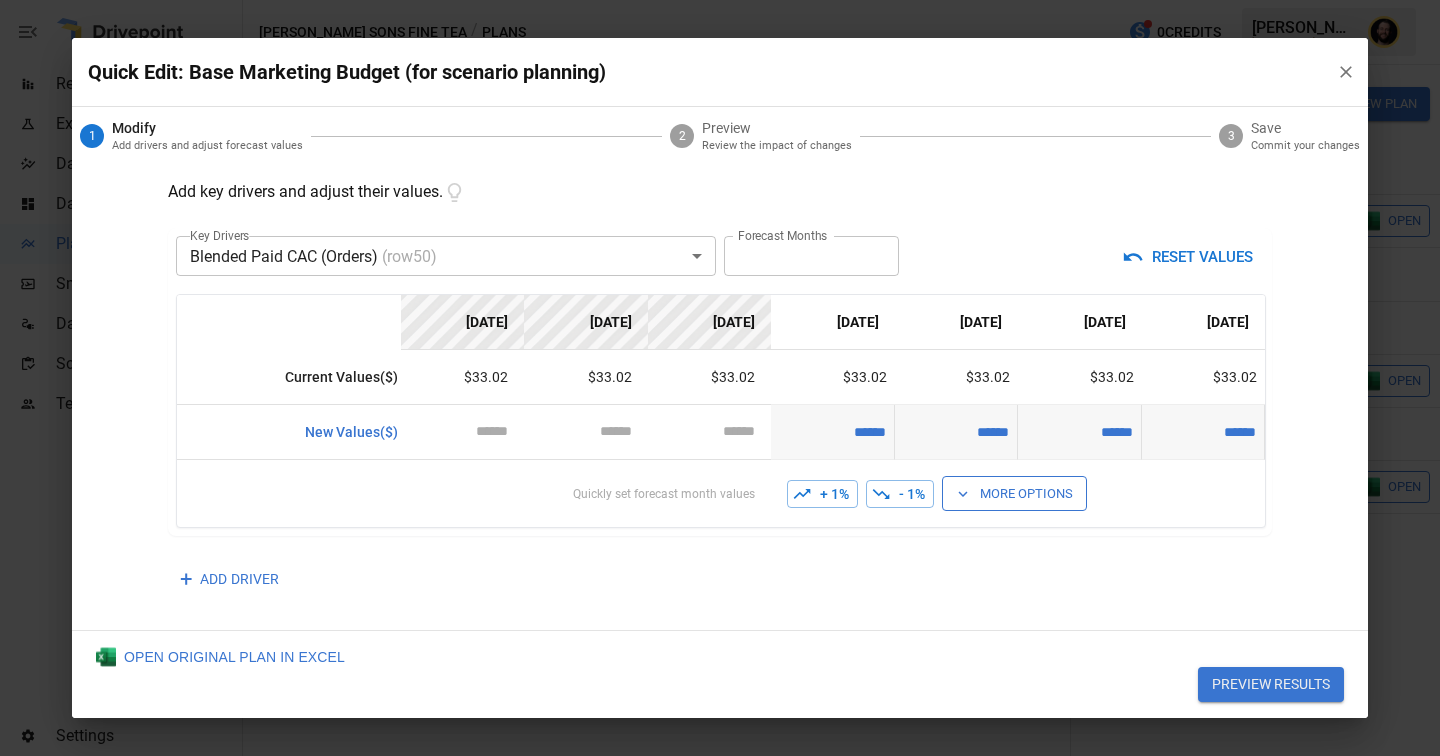 click on "+ 1%" at bounding box center (822, 494) 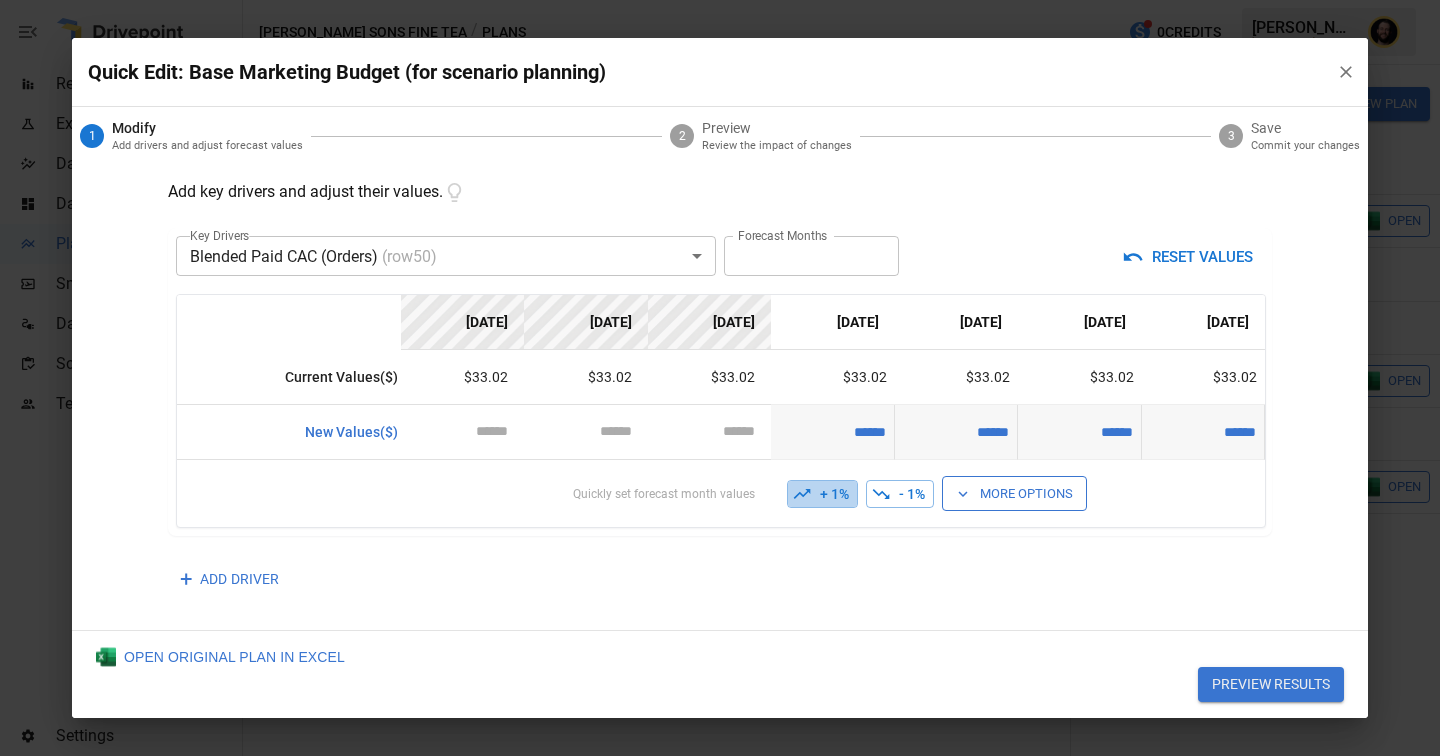 click on "+ 1%" at bounding box center (822, 494) 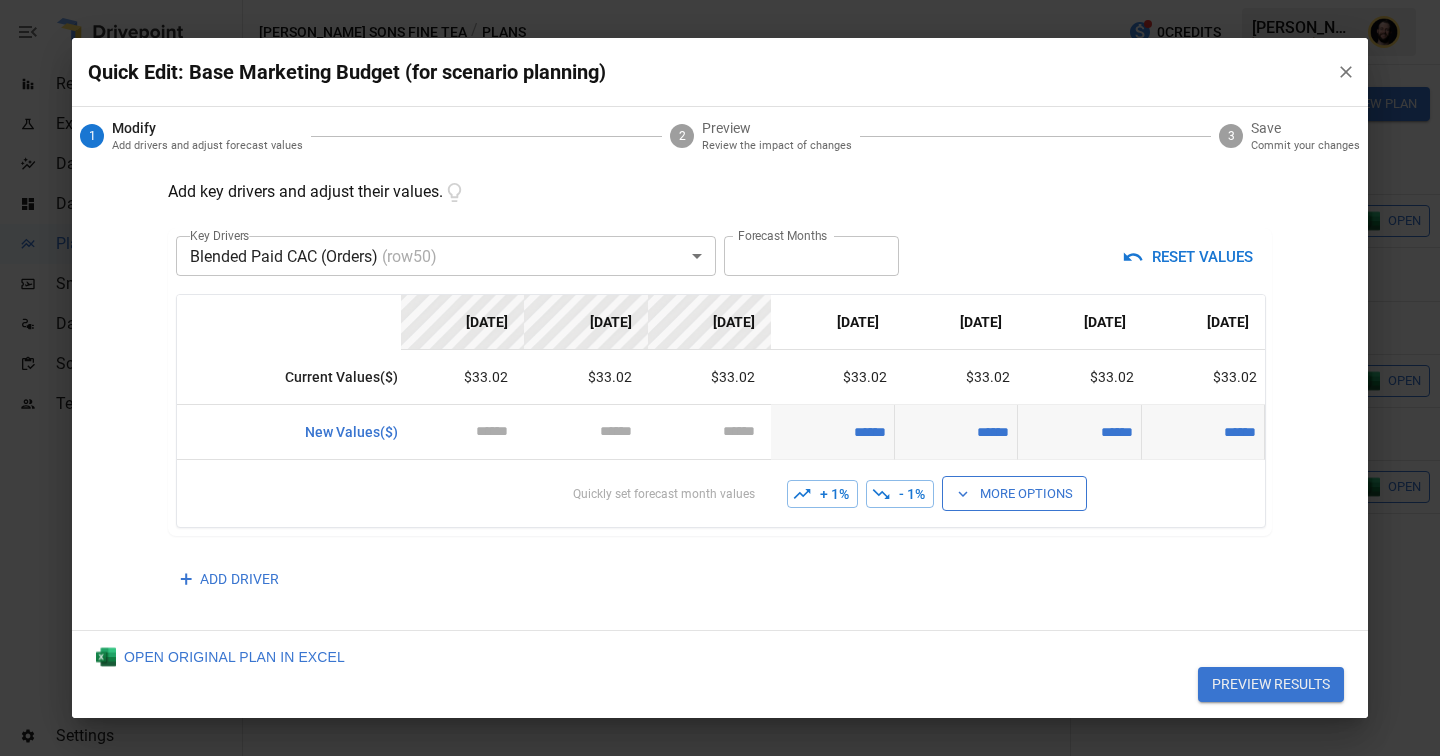 click on "+ 1%" at bounding box center (822, 494) 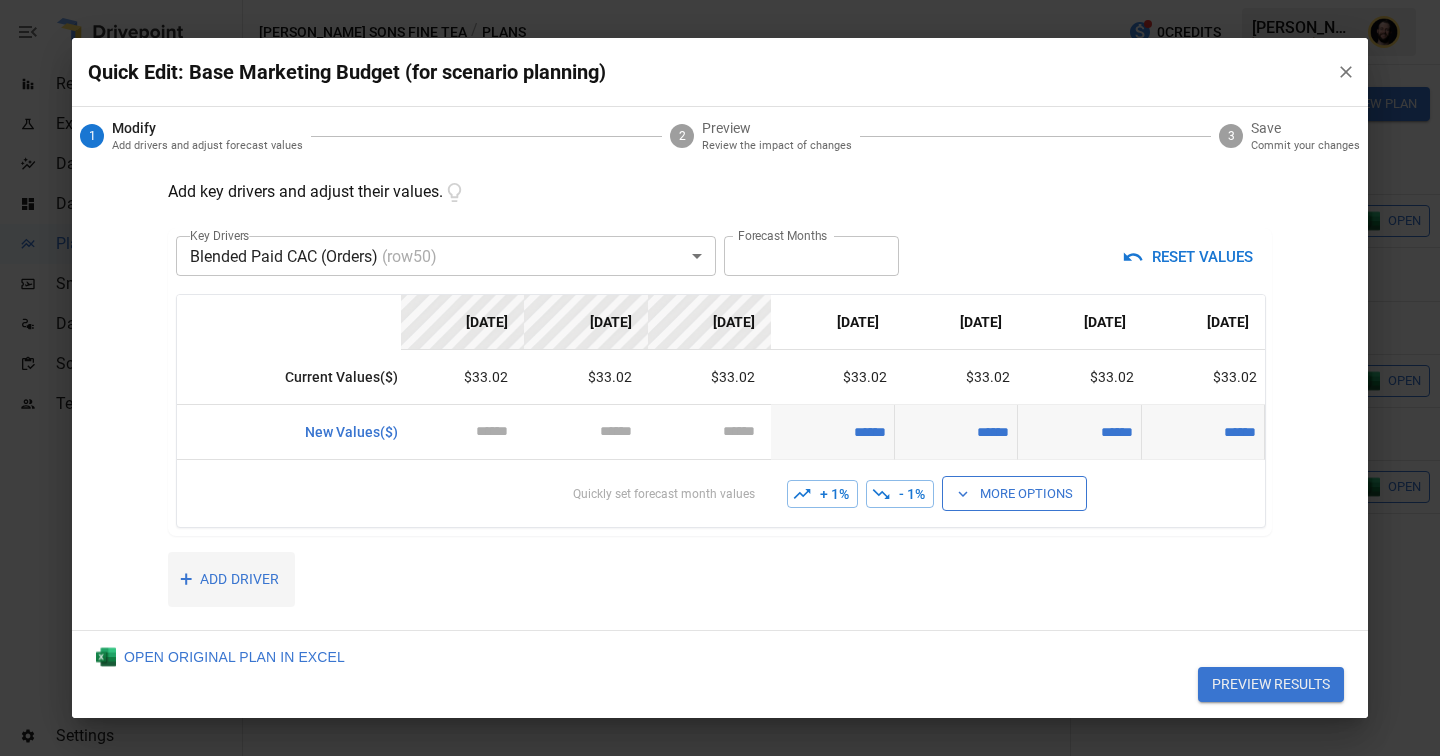 click on "+ ADD DRIVER" at bounding box center (231, 579) 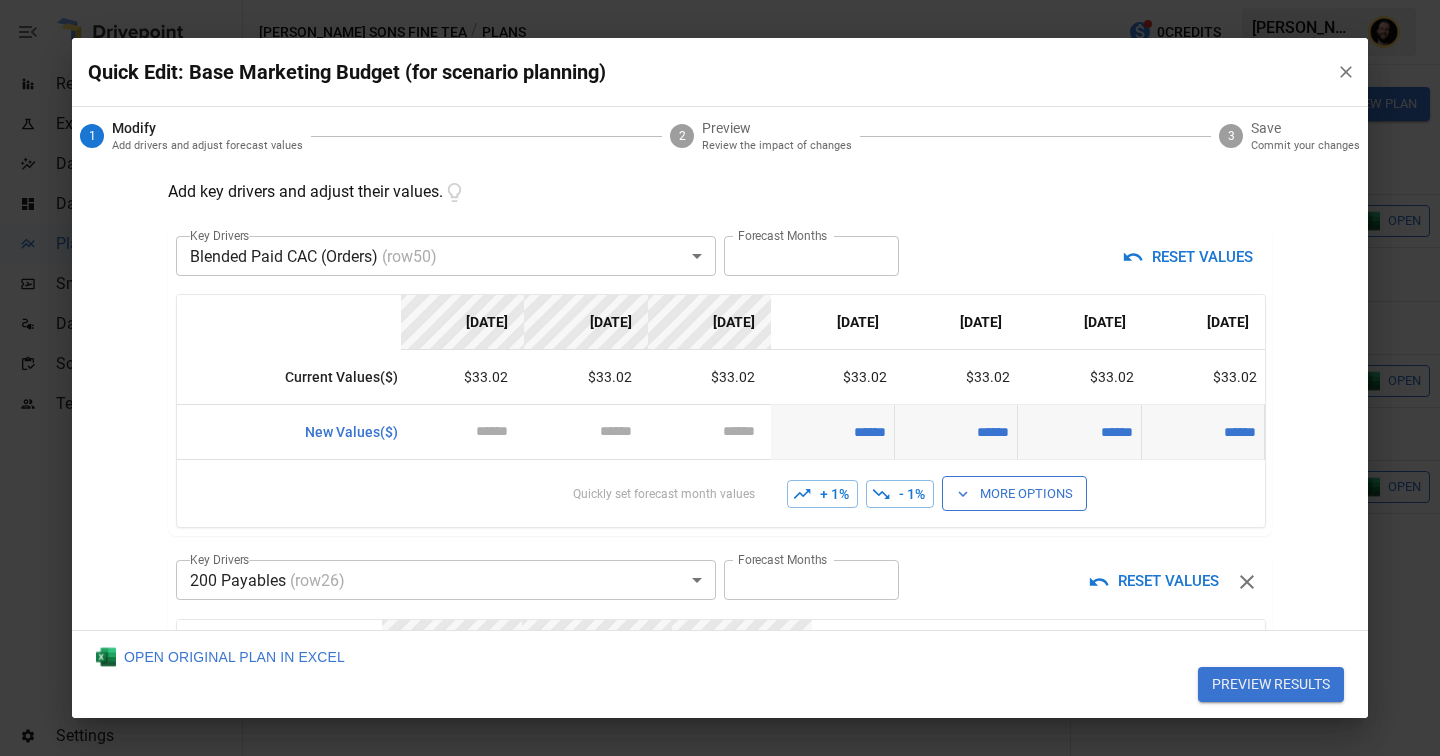 click on "Reports Experiments Dazzler Studio Dashboards Plans SmartModel ™ Data Sources Scorecards Team Settings [PERSON_NAME] Sons Fine Tea / Plans 0  Credits [PERSON_NAME] Sons Fine Tea Plans ​ ​ [DATE] – [DATE]   Visualize   Columns   Add Folder   New Plan Name Description Status Forecast start Gross Margin EoP Cash EBITDA Margin Net Income Margin Gross Sales Gross Sales: DTC Online Gross Sales: Marketplace Gross Sales: Wholesale Gross Sales: Retail Returns Returns: DTC Online Returns: Marketplace Returns: Wholesale Returns: Retail Shipping Income Shipping Income: DTC Online Shipping Income: Marketplace Shipping Income: Wholesale Shipping Income: Retail Taxes Collected Taxes Collected: DTC Online Taxes Collected: Marketplace Taxes Collected: Wholesale Taxes Collected: Retail Net Revenue Net Revenue: DTC Online Net Revenue: Marketplace Net Revenue: Wholesale Net Revenue: Retail Cost of Goods Sold Cost of Goods Sold: DTC Online Cost of Goods Sold: Marketplace Cost of Goods Sold: Wholesale Gross Profit" at bounding box center (720, 0) 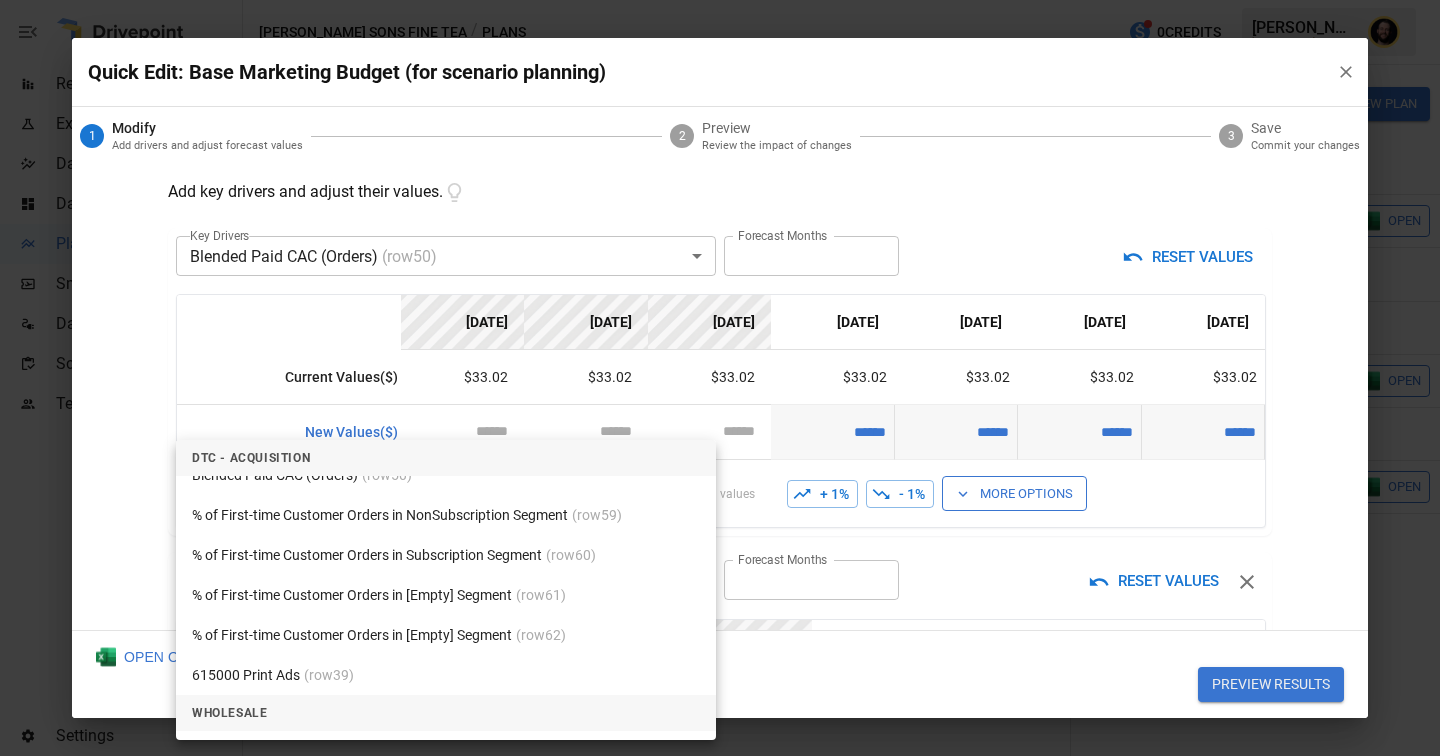 scroll, scrollTop: 3691, scrollLeft: 0, axis: vertical 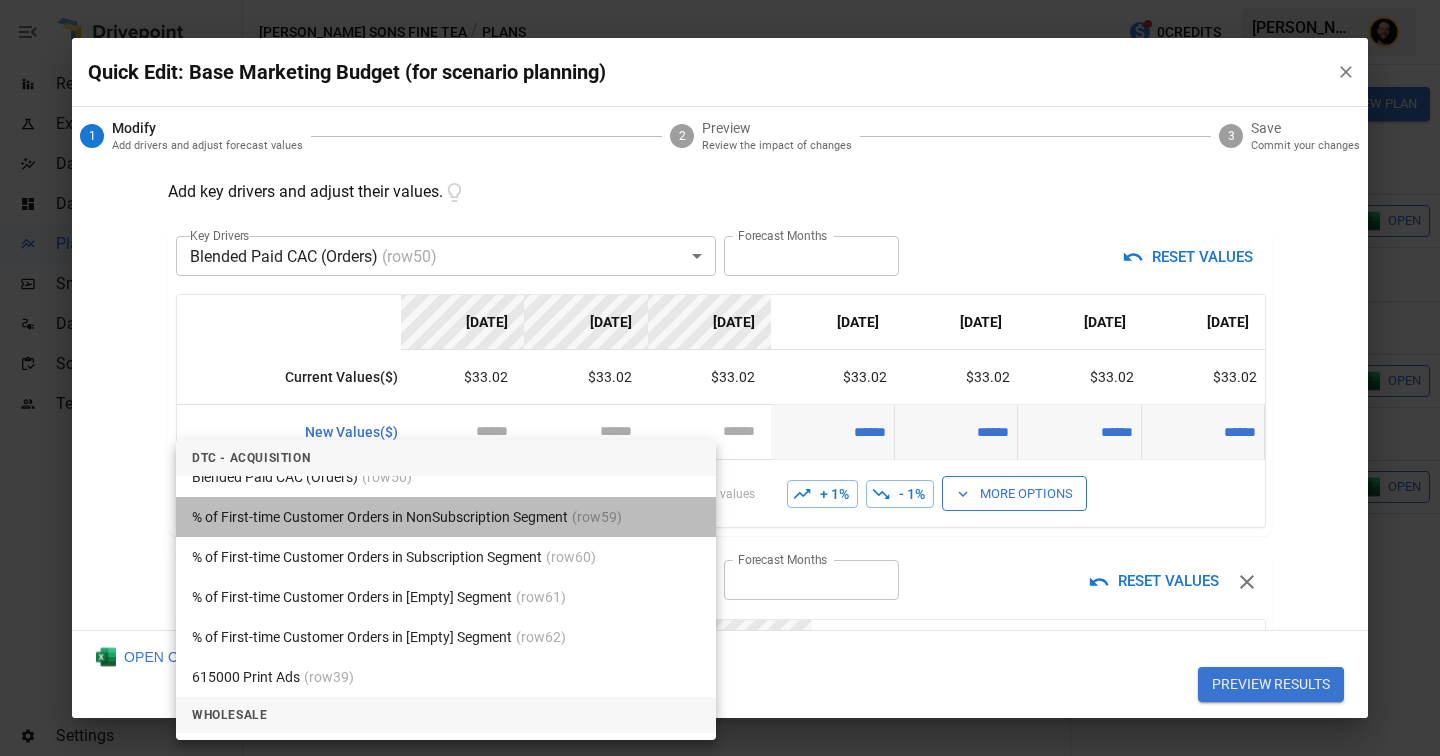 click on "% of First-time Customer Orders in NonSubscription Segment (row  59 )" at bounding box center [446, 517] 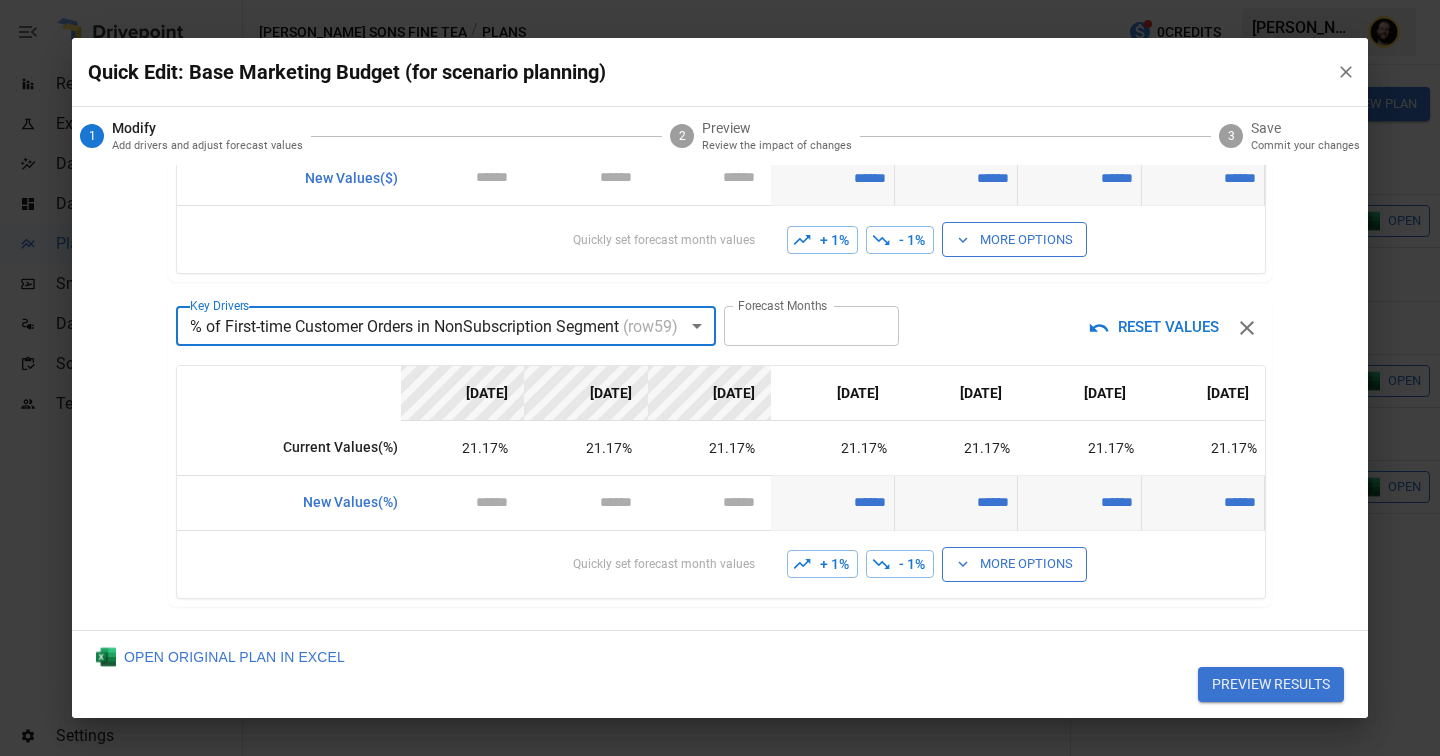 scroll, scrollTop: 366, scrollLeft: 0, axis: vertical 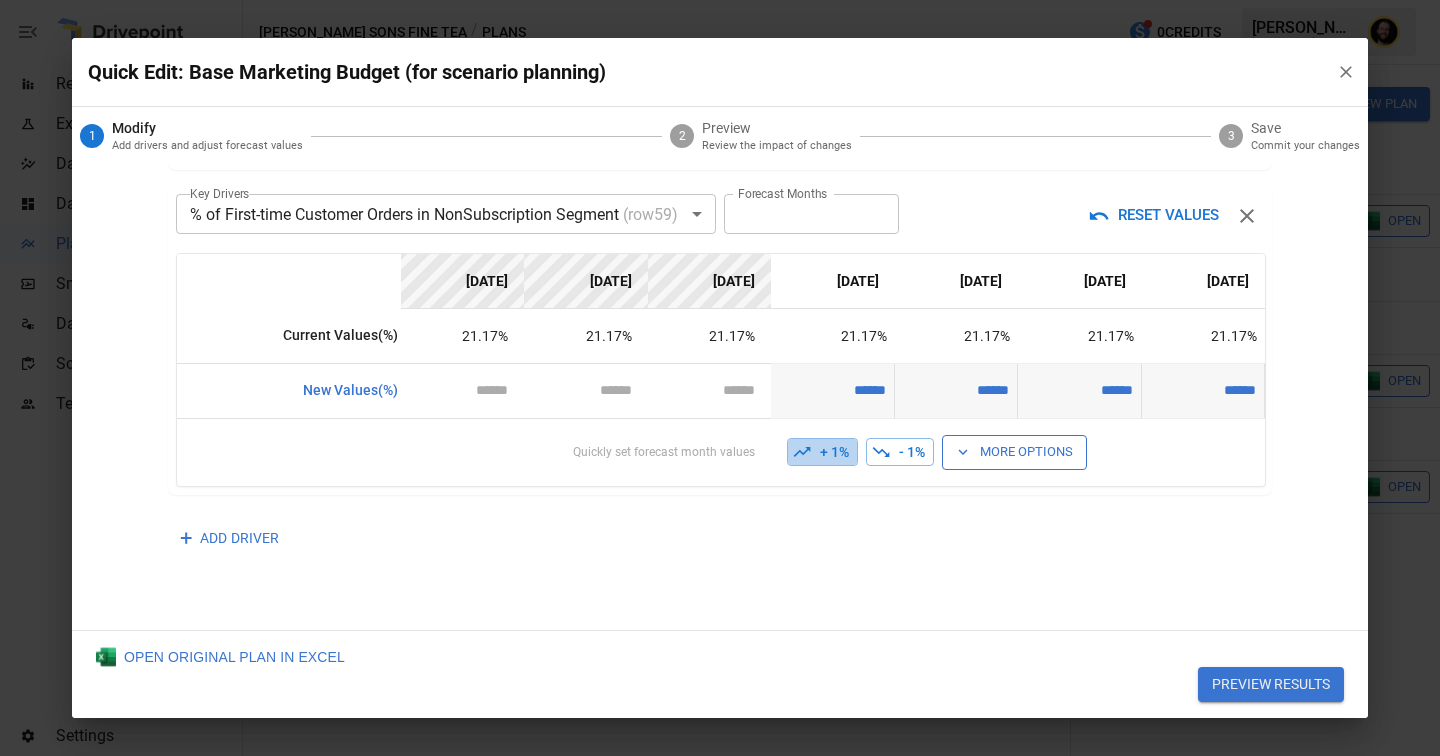 click on "+ 1%" at bounding box center (822, 452) 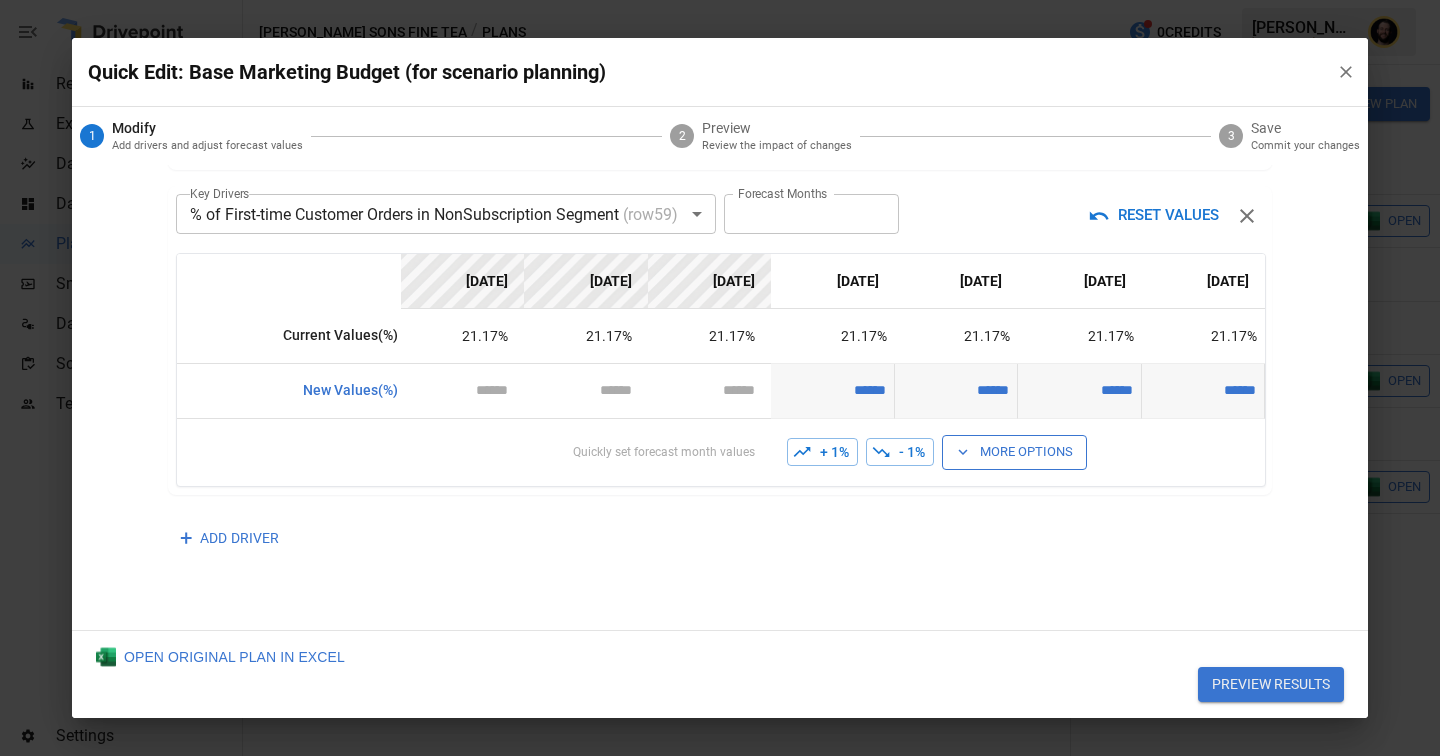click on "+ 1%" at bounding box center (822, 452) 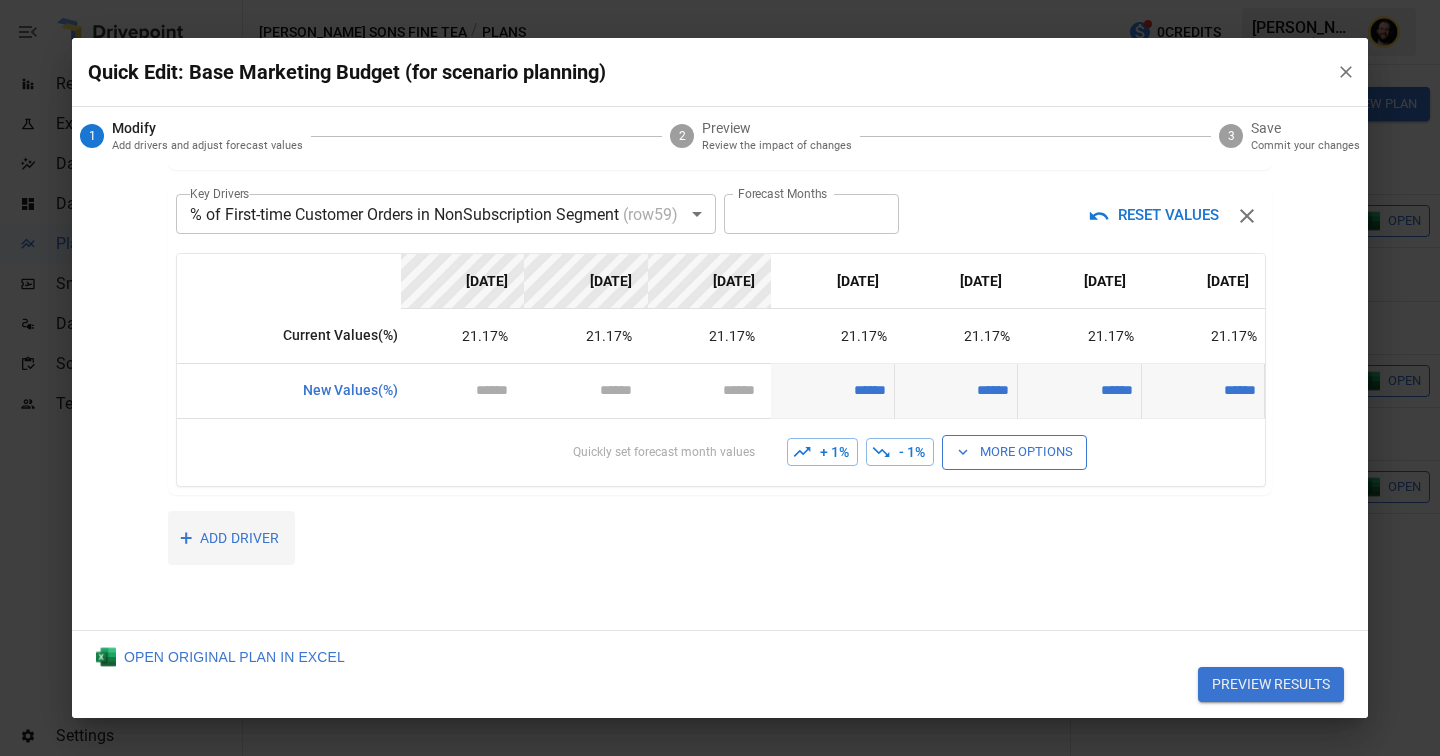 click on "+ ADD DRIVER" at bounding box center (231, 538) 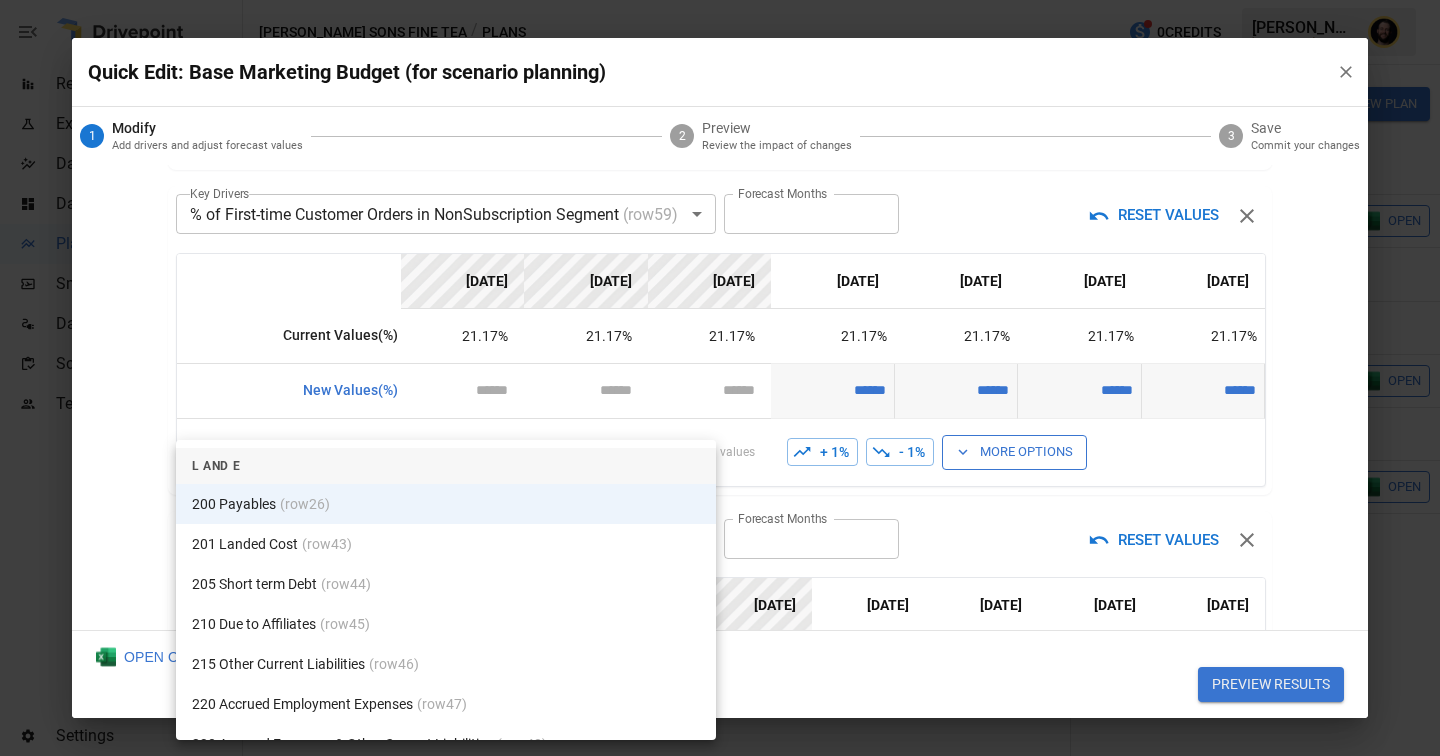 click on "Reports Experiments Dazzler Studio Dashboards Plans SmartModel ™ Data Sources Scorecards Team Settings [PERSON_NAME] Sons Fine Tea / Plans 0  Credits [PERSON_NAME] Sons Fine Tea Plans ​ ​ [DATE] – [DATE]   Visualize   Columns   Add Folder   New Plan Name Description Status Forecast start Gross Margin EoP Cash EBITDA Margin Net Income Margin Gross Sales Gross Sales: DTC Online Gross Sales: Marketplace Gross Sales: Wholesale Gross Sales: Retail Returns Returns: DTC Online Returns: Marketplace Returns: Wholesale Returns: Retail Shipping Income Shipping Income: DTC Online Shipping Income: Marketplace Shipping Income: Wholesale Shipping Income: Retail Taxes Collected Taxes Collected: DTC Online Taxes Collected: Marketplace Taxes Collected: Wholesale Taxes Collected: Retail Net Revenue Net Revenue: DTC Online Net Revenue: Marketplace Net Revenue: Wholesale Net Revenue: Retail Cost of Goods Sold Cost of Goods Sold: DTC Online Cost of Goods Sold: Marketplace Cost of Goods Sold: Wholesale Gross Profit" at bounding box center (720, 0) 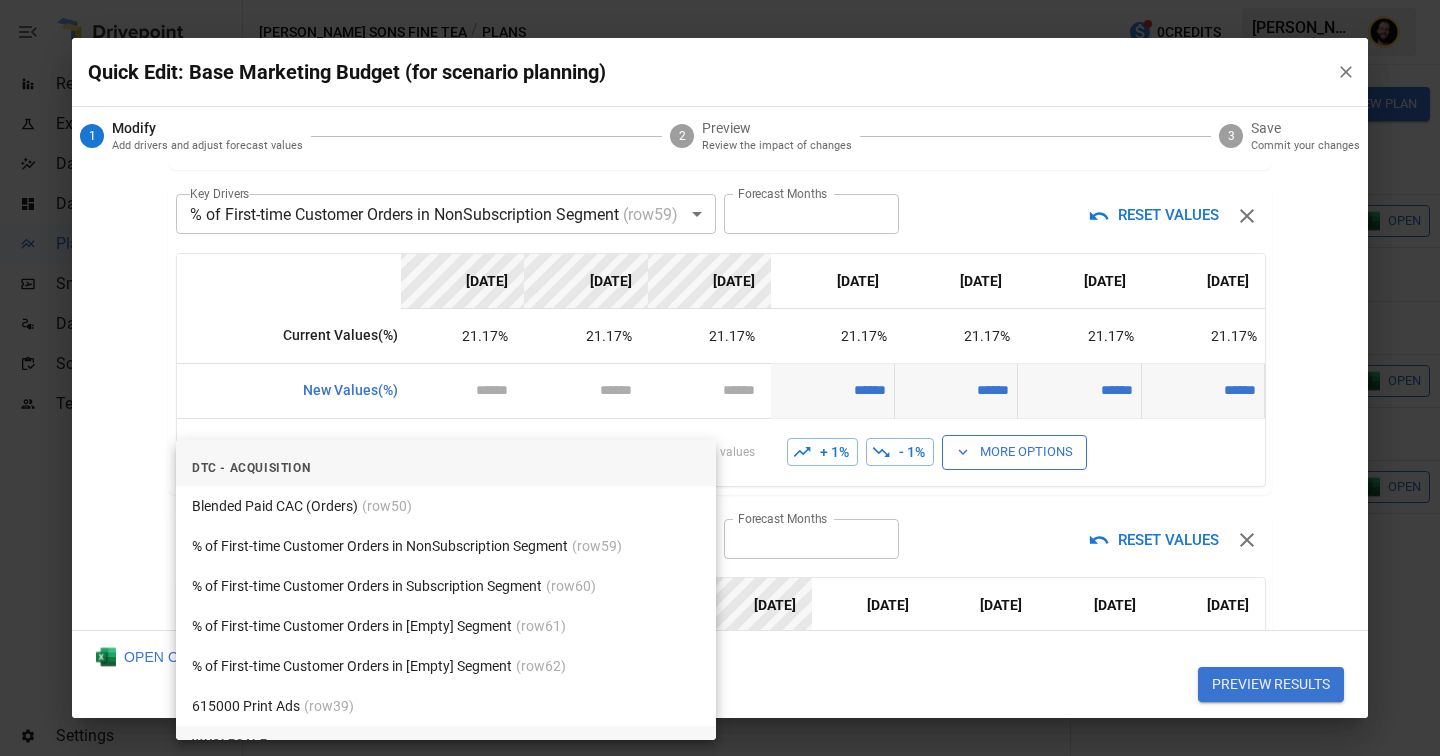 scroll, scrollTop: 3660, scrollLeft: 0, axis: vertical 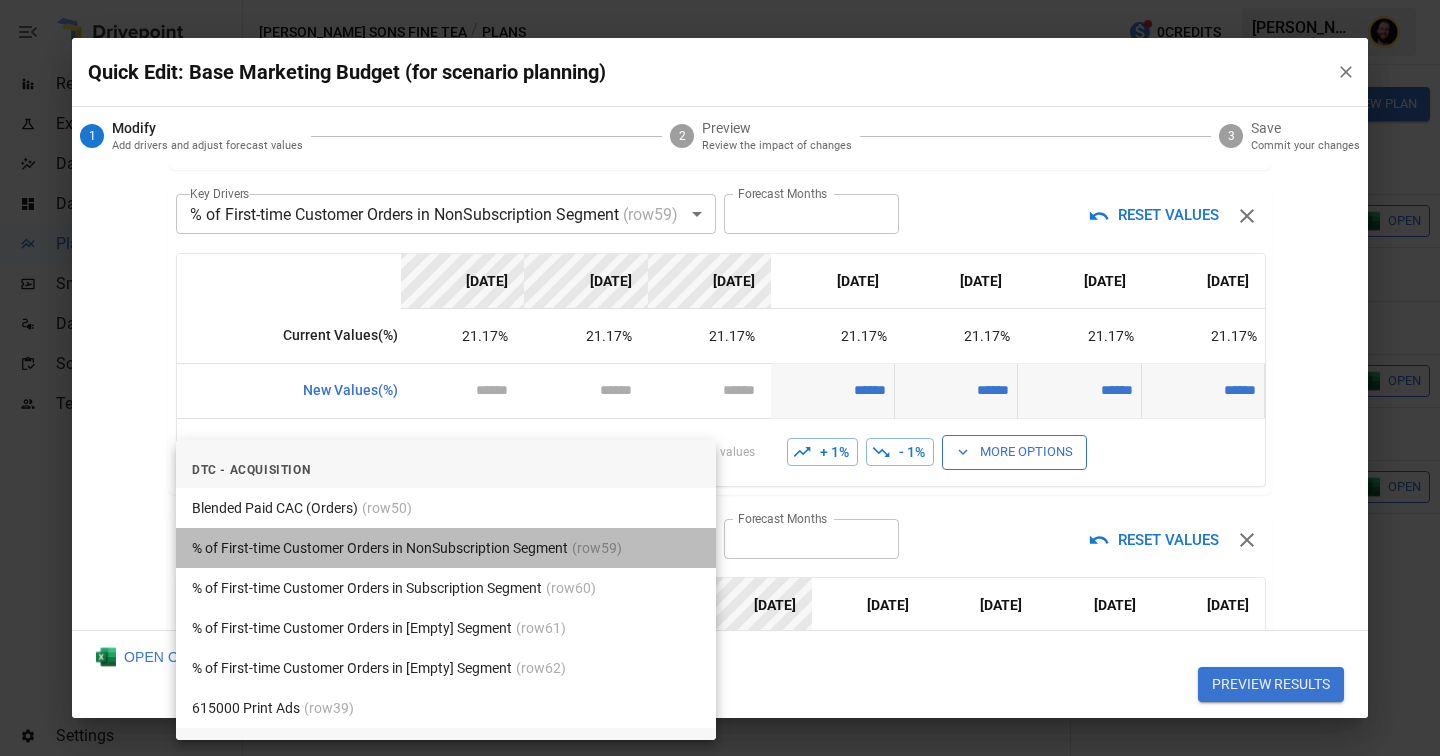 click on "% of First-time Customer Orders in NonSubscription Segment (row  59 )" at bounding box center [446, 548] 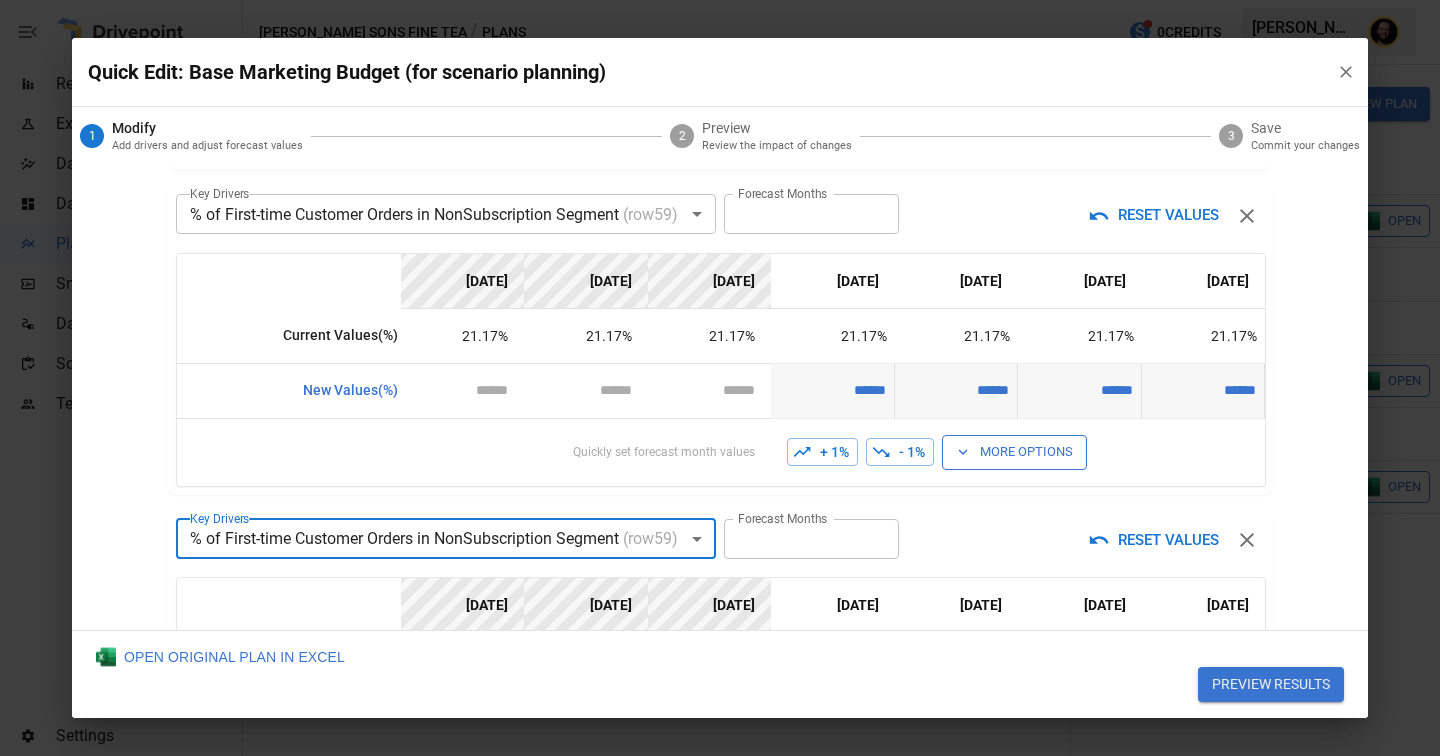 scroll, scrollTop: 690, scrollLeft: 0, axis: vertical 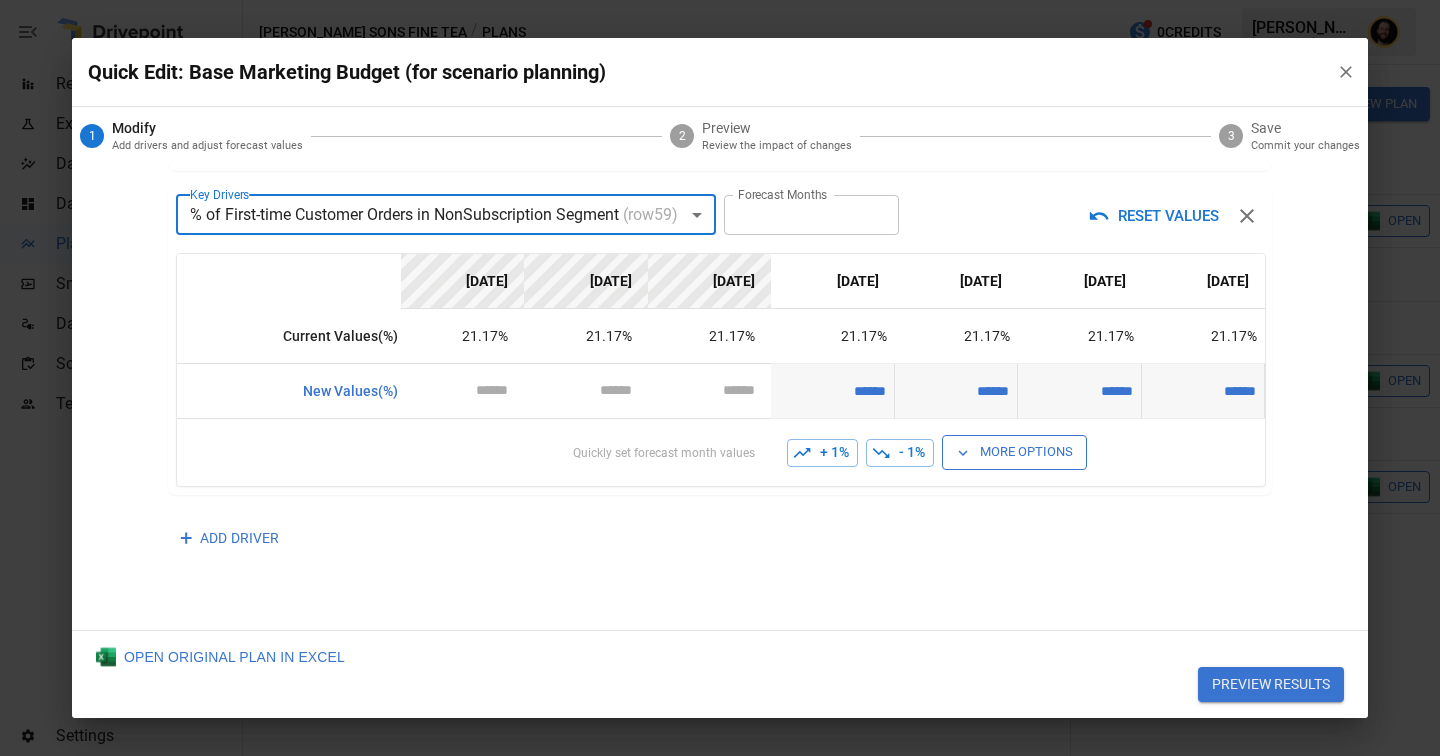 click on "+ 1%" at bounding box center [822, 453] 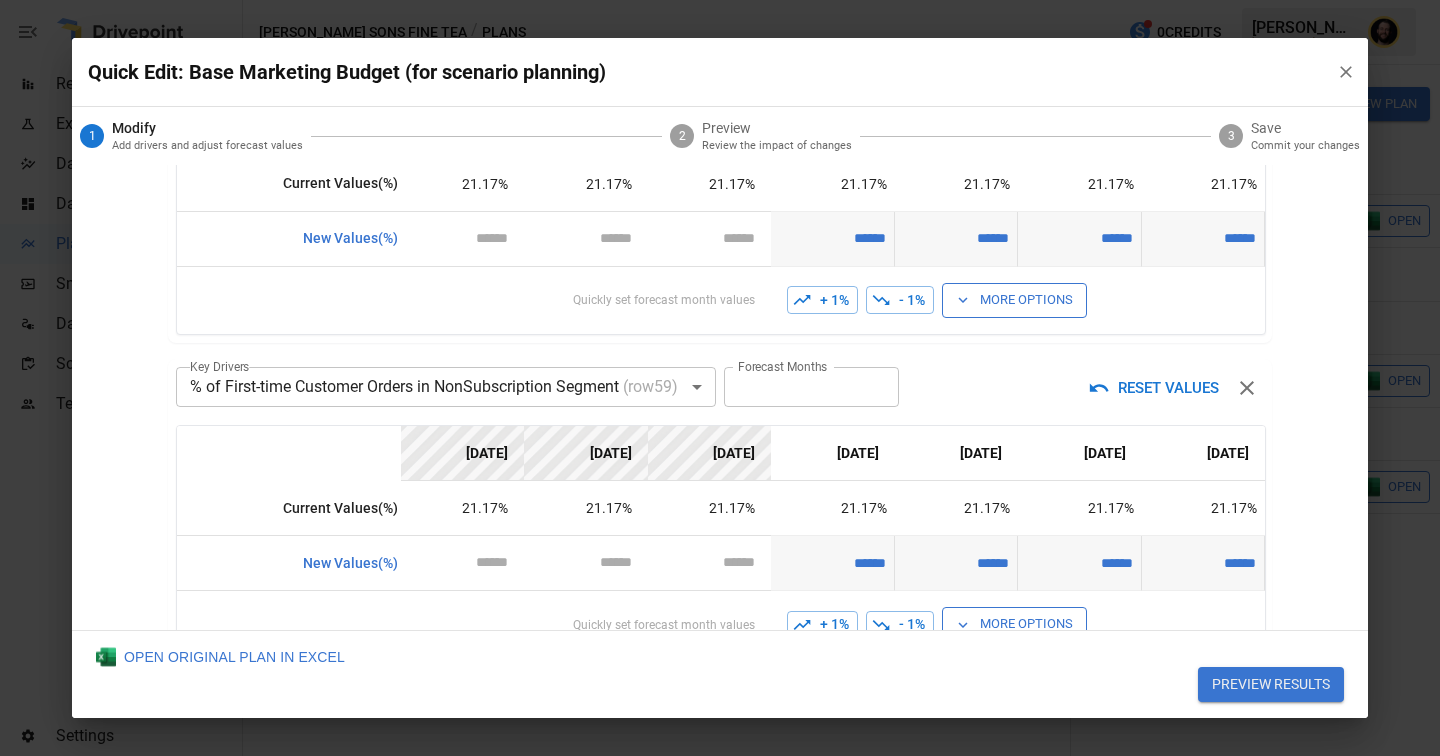 scroll, scrollTop: 288, scrollLeft: 0, axis: vertical 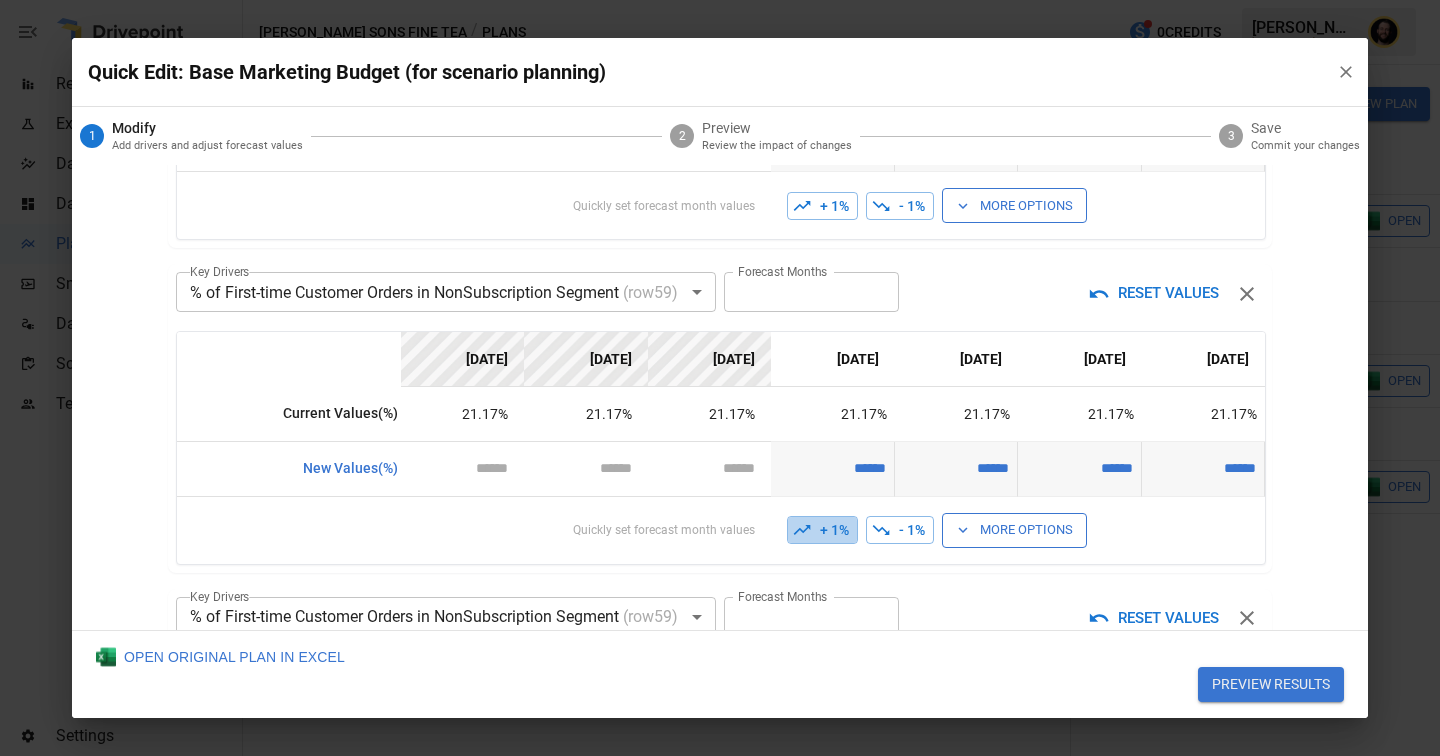 click on "+ 1%" at bounding box center (822, 530) 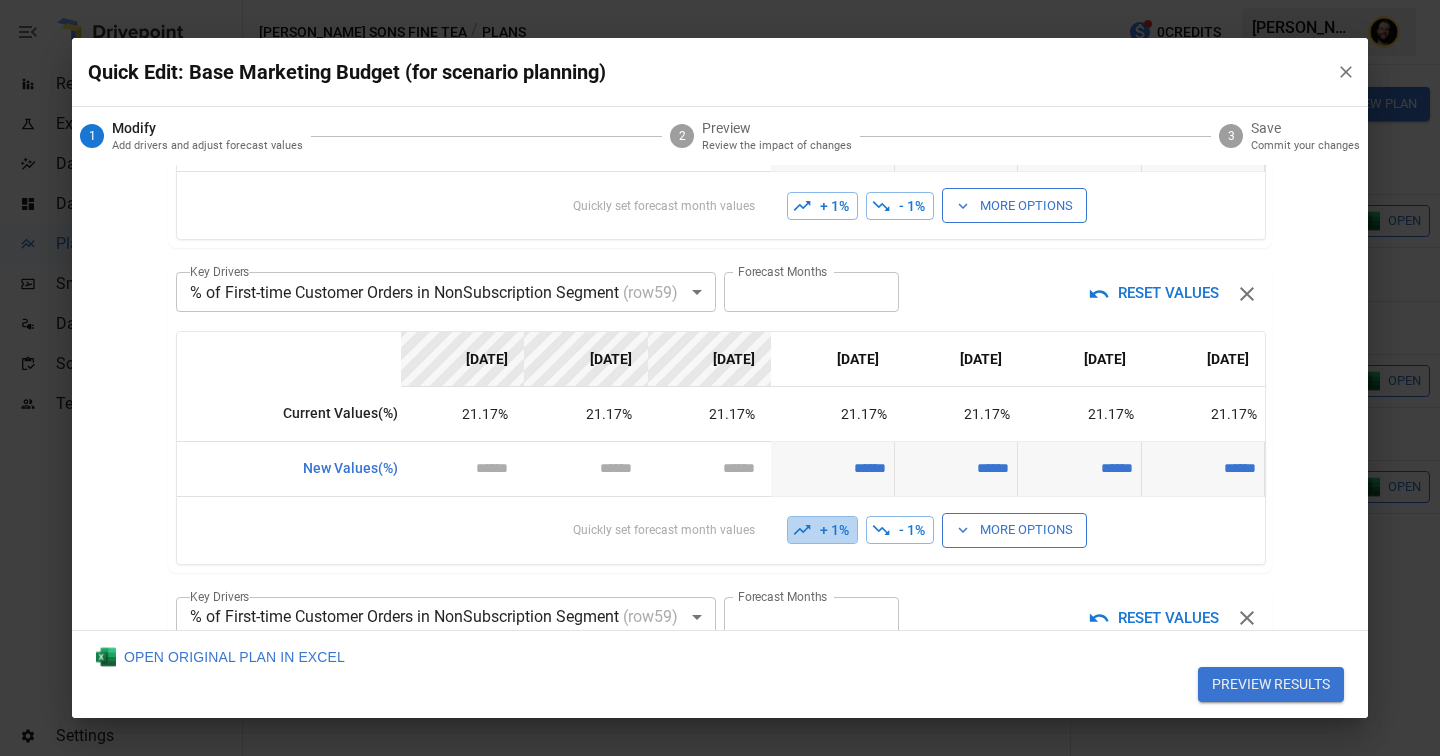 click on "+ 1%" at bounding box center [822, 530] 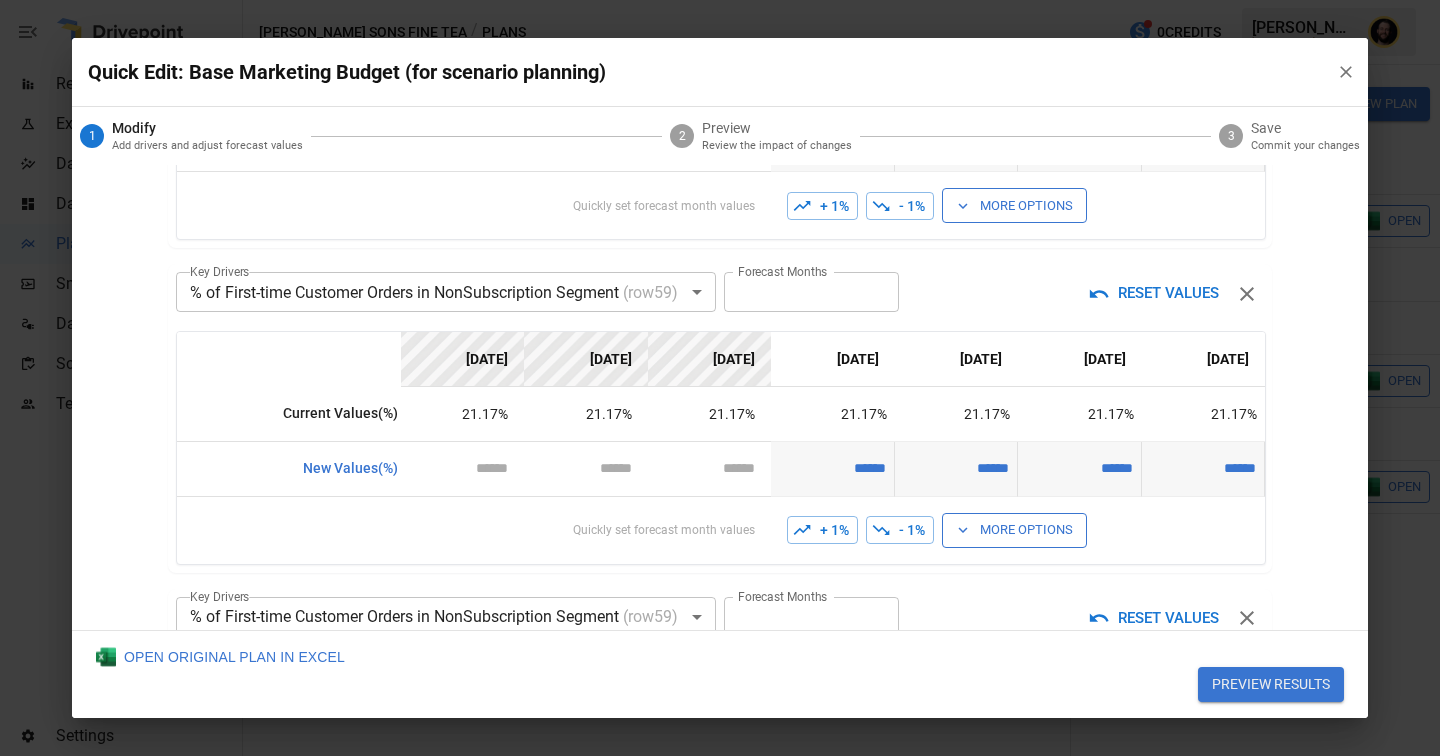 click on "******" at bounding box center (832, 468) 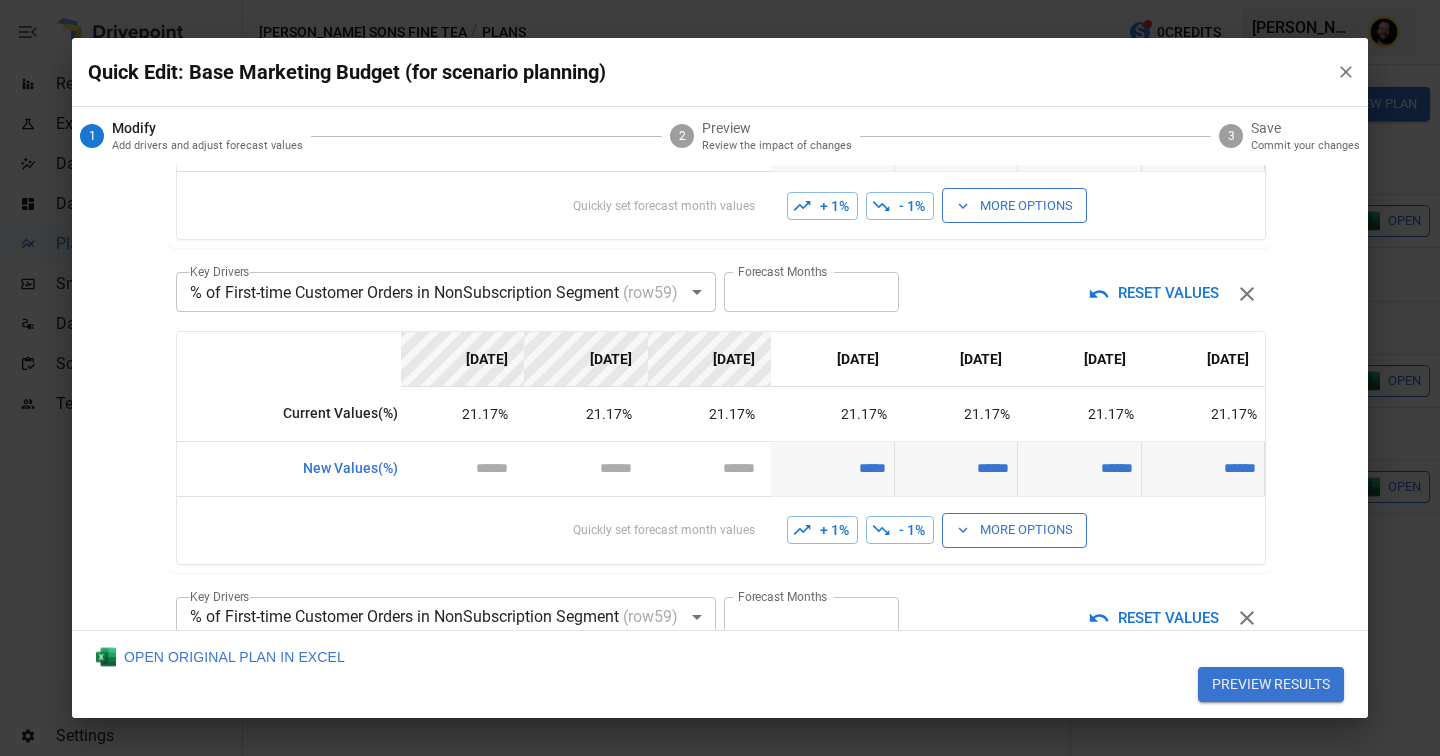 click on "More Options" at bounding box center (1014, 530) 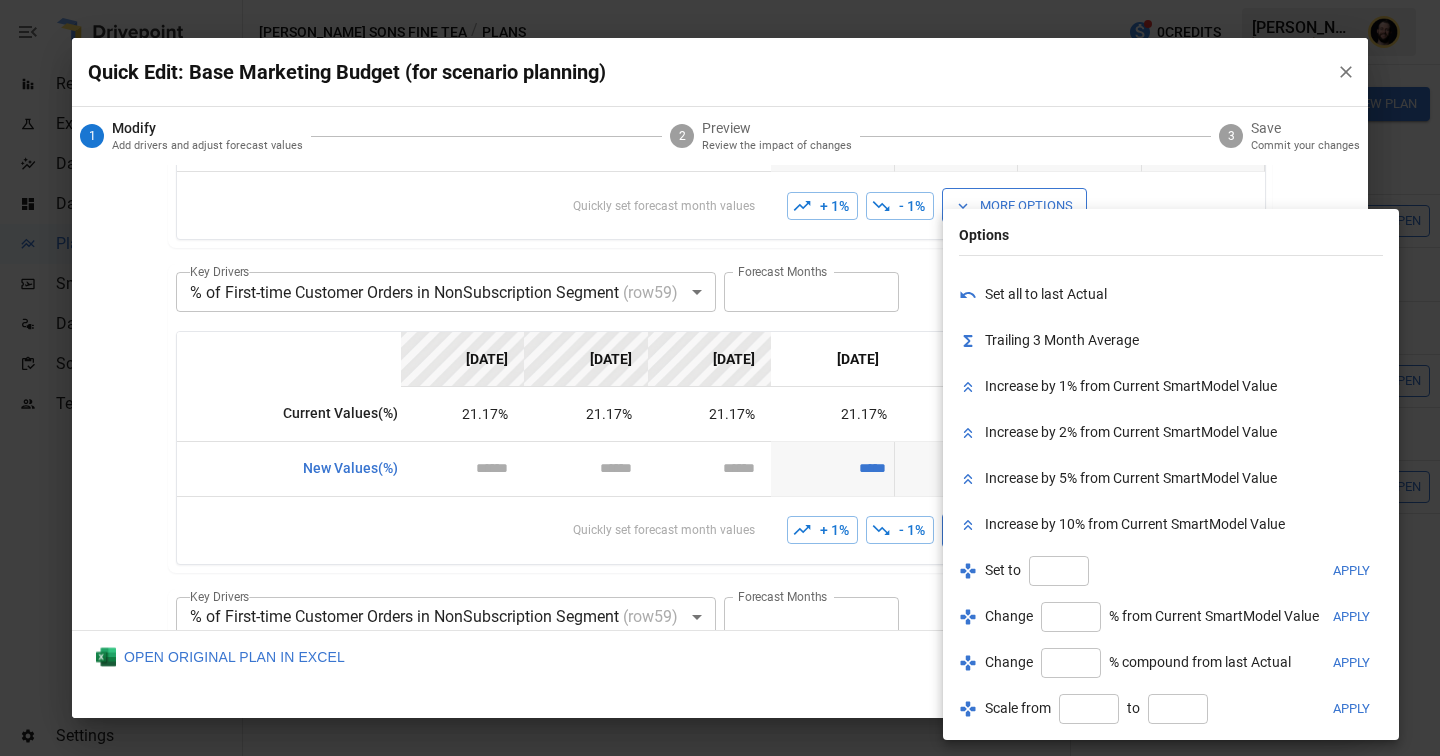 click at bounding box center (1059, 571) 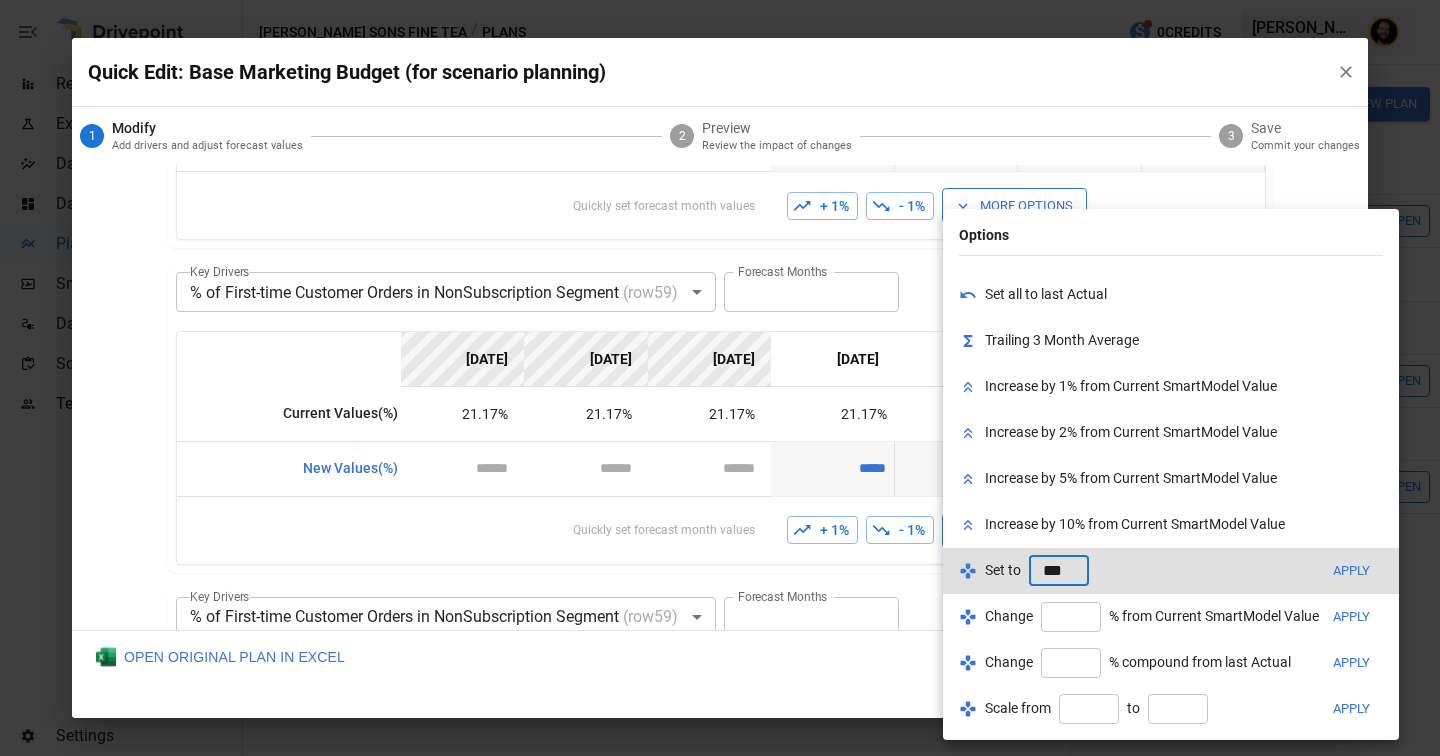 type on "***" 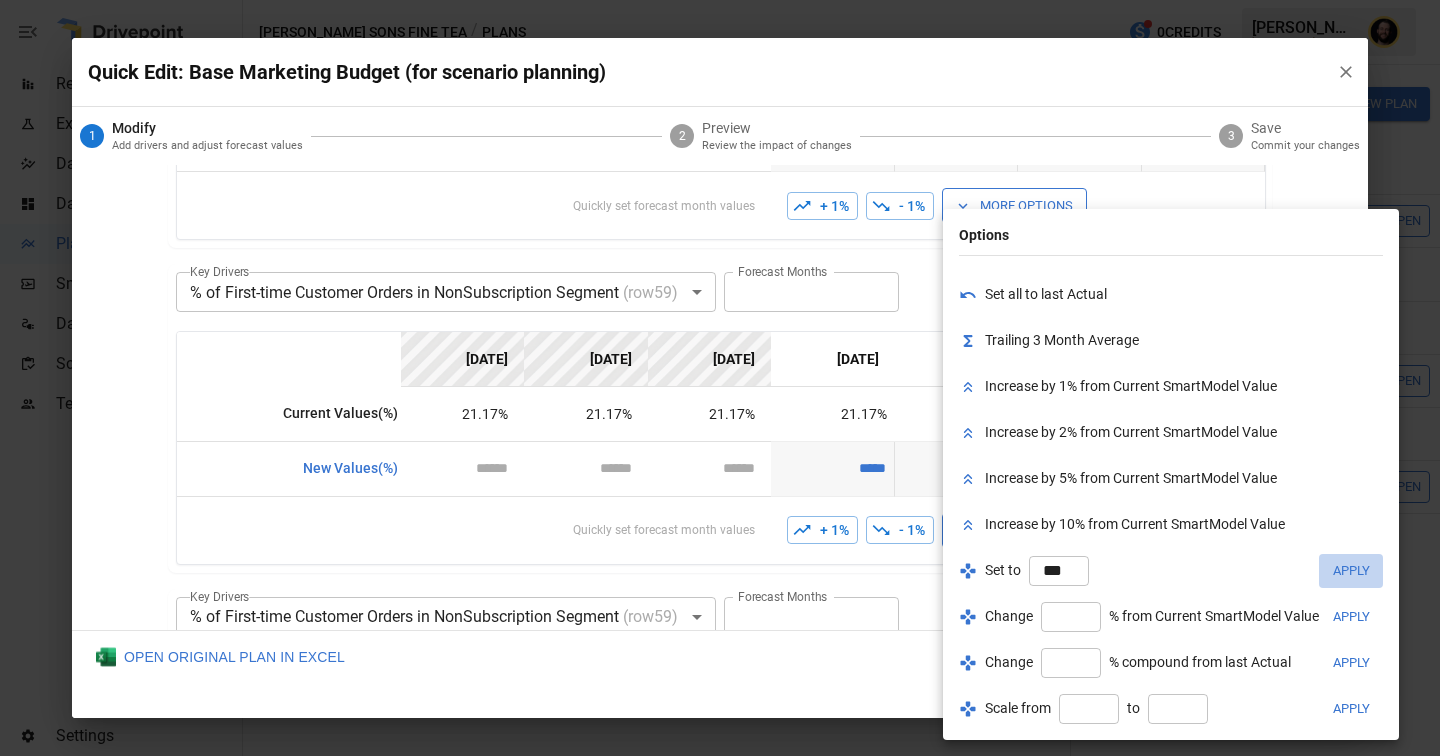 click on "Apply" at bounding box center (1351, 570) 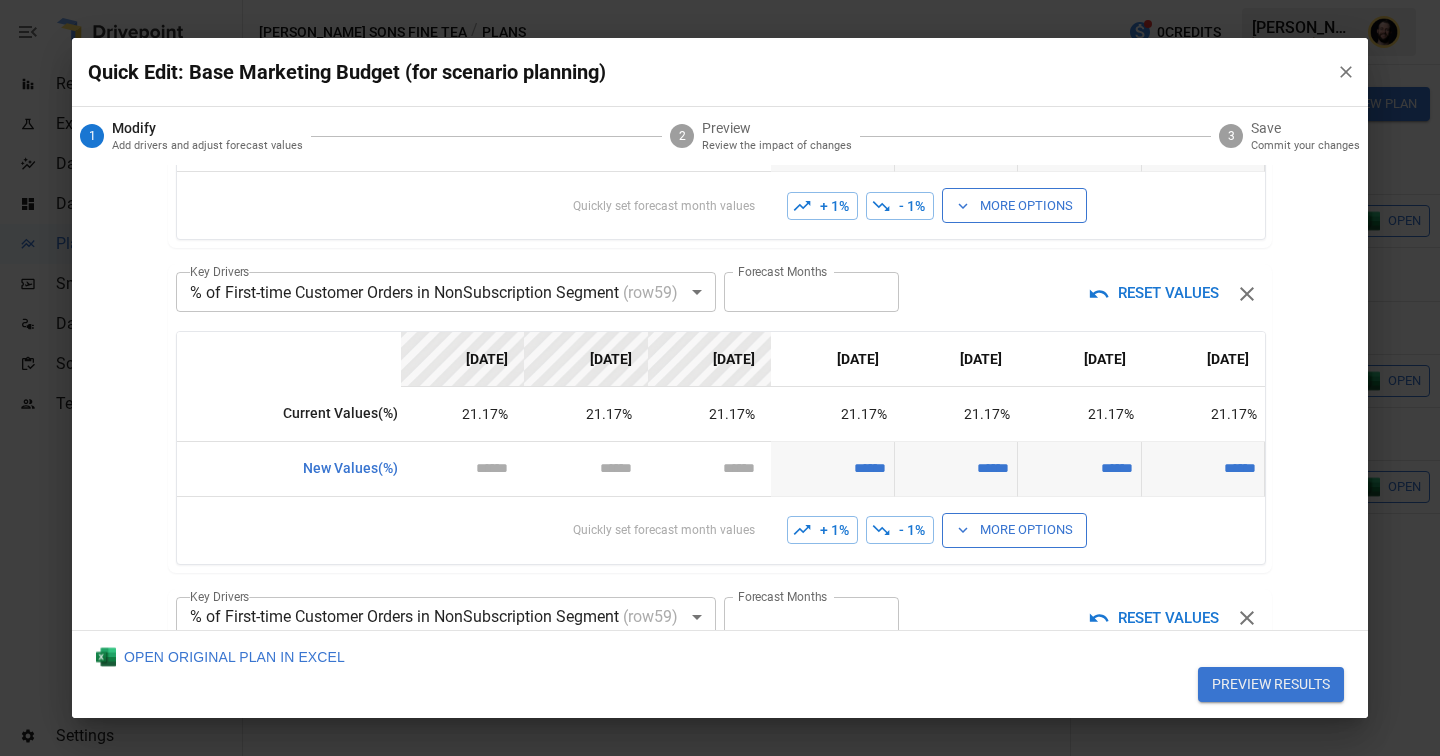 scroll, scrollTop: 390, scrollLeft: 0, axis: vertical 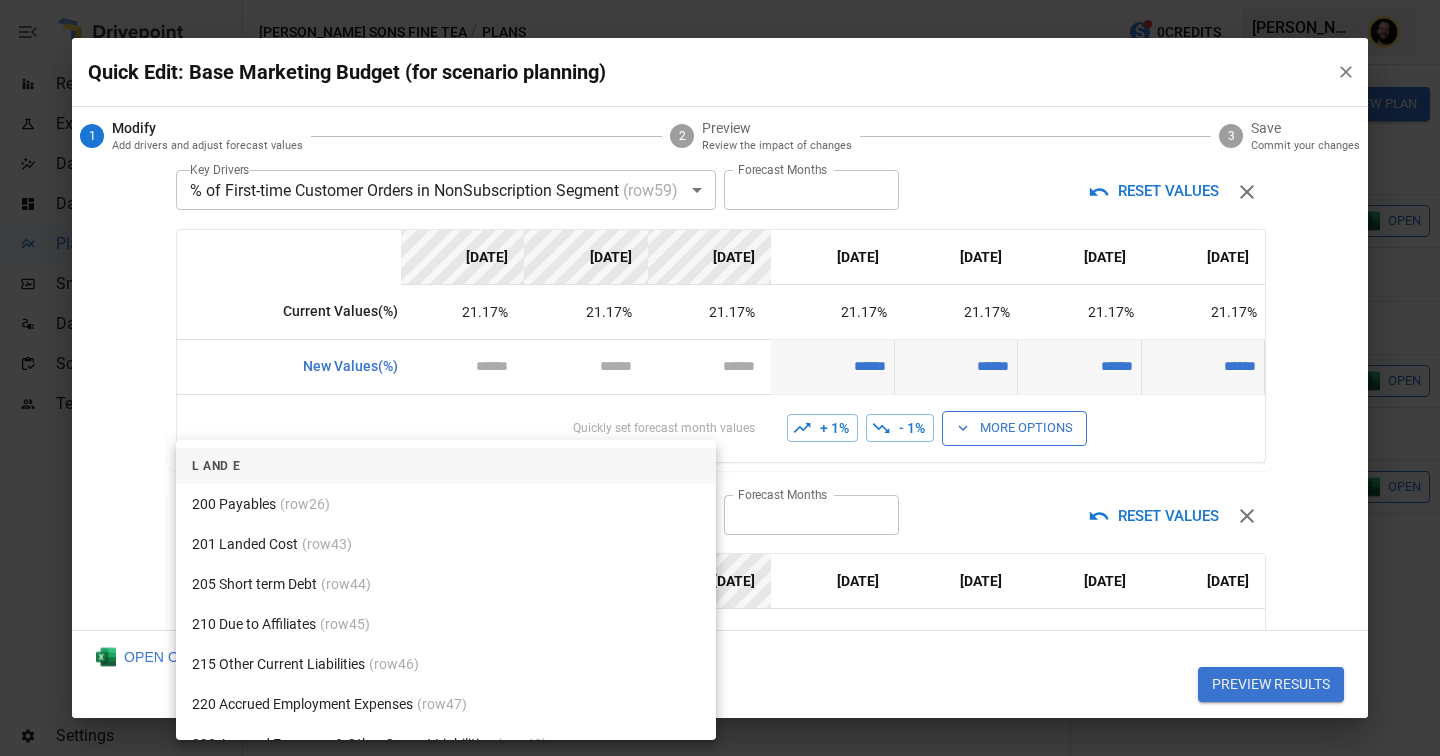 click on "Reports Experiments Dazzler Studio Dashboards Plans SmartModel ™ Data Sources Scorecards Team Settings [PERSON_NAME] Sons Fine Tea / Plans 0  Credits [PERSON_NAME] Sons Fine Tea Plans ​ ​ [DATE] – [DATE]   Visualize   Columns   Add Folder   New Plan Name Description Status Forecast start Gross Margin EoP Cash EBITDA Margin Net Income Margin Gross Sales Gross Sales: DTC Online Gross Sales: Marketplace Gross Sales: Wholesale Gross Sales: Retail Returns Returns: DTC Online Returns: Marketplace Returns: Wholesale Returns: Retail Shipping Income Shipping Income: DTC Online Shipping Income: Marketplace Shipping Income: Wholesale Shipping Income: Retail Taxes Collected Taxes Collected: DTC Online Taxes Collected: Marketplace Taxes Collected: Wholesale Taxes Collected: Retail Net Revenue Net Revenue: DTC Online Net Revenue: Marketplace Net Revenue: Wholesale Net Revenue: Retail Cost of Goods Sold Cost of Goods Sold: DTC Online Cost of Goods Sold: Marketplace Cost of Goods Sold: Wholesale Gross Profit" at bounding box center [720, 0] 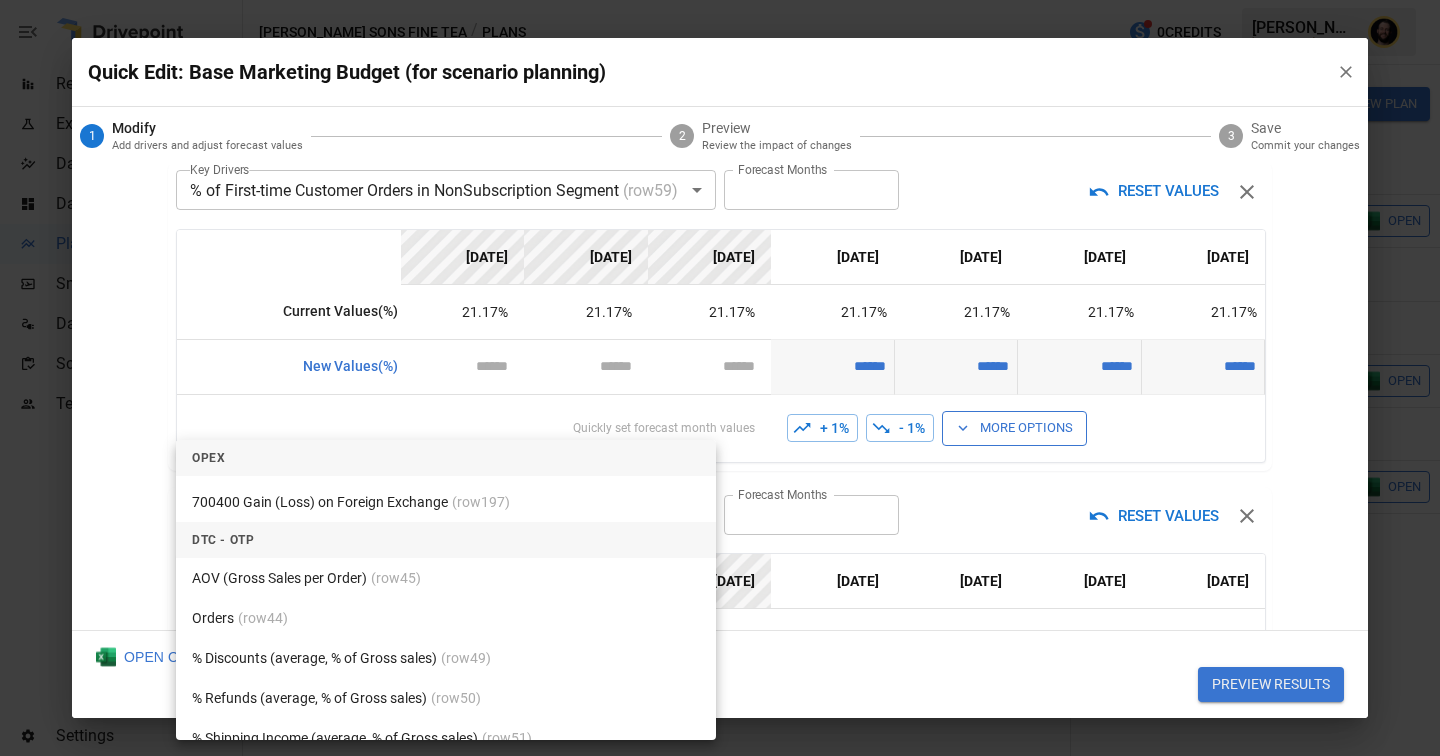scroll, scrollTop: 7255, scrollLeft: 0, axis: vertical 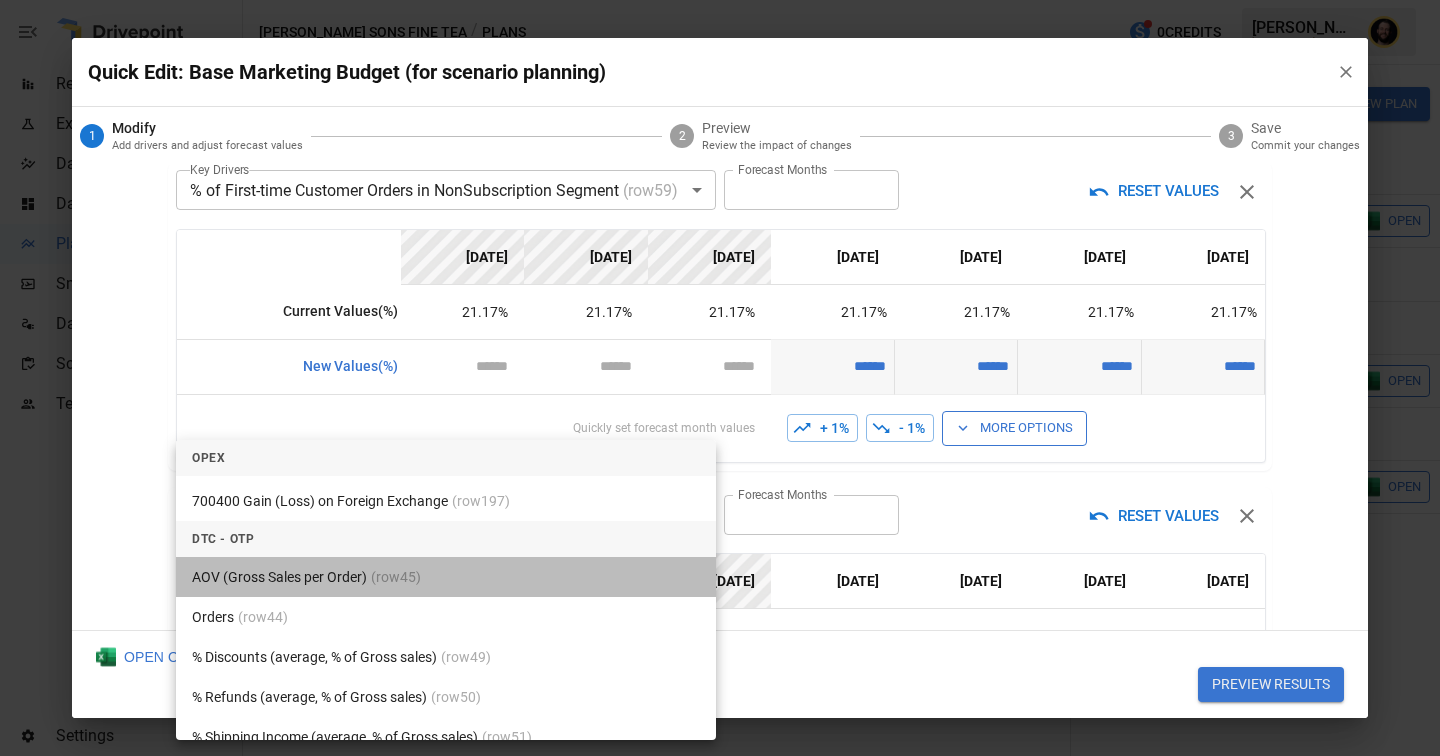 click on "AOV (Gross Sales per Order) (row  45 )" at bounding box center [446, 577] 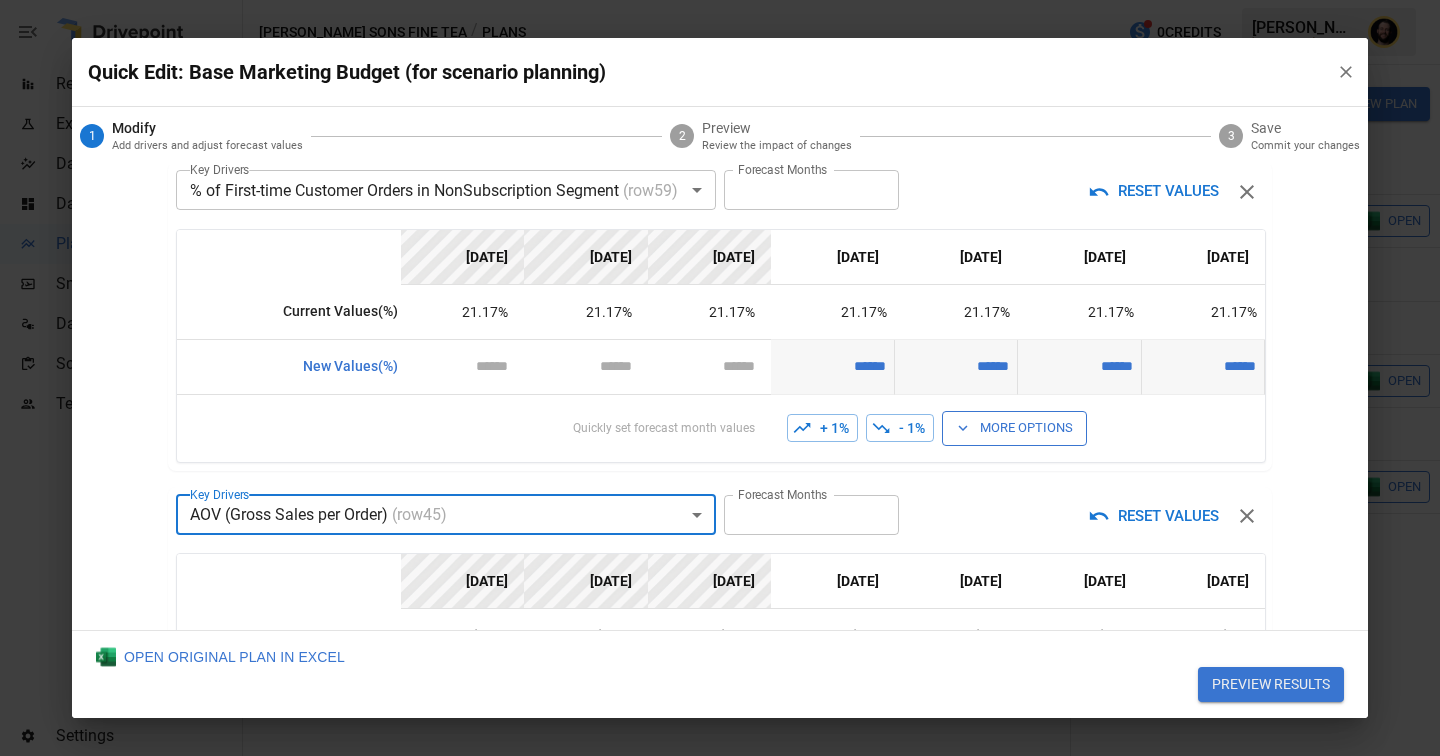 scroll, scrollTop: 661, scrollLeft: 0, axis: vertical 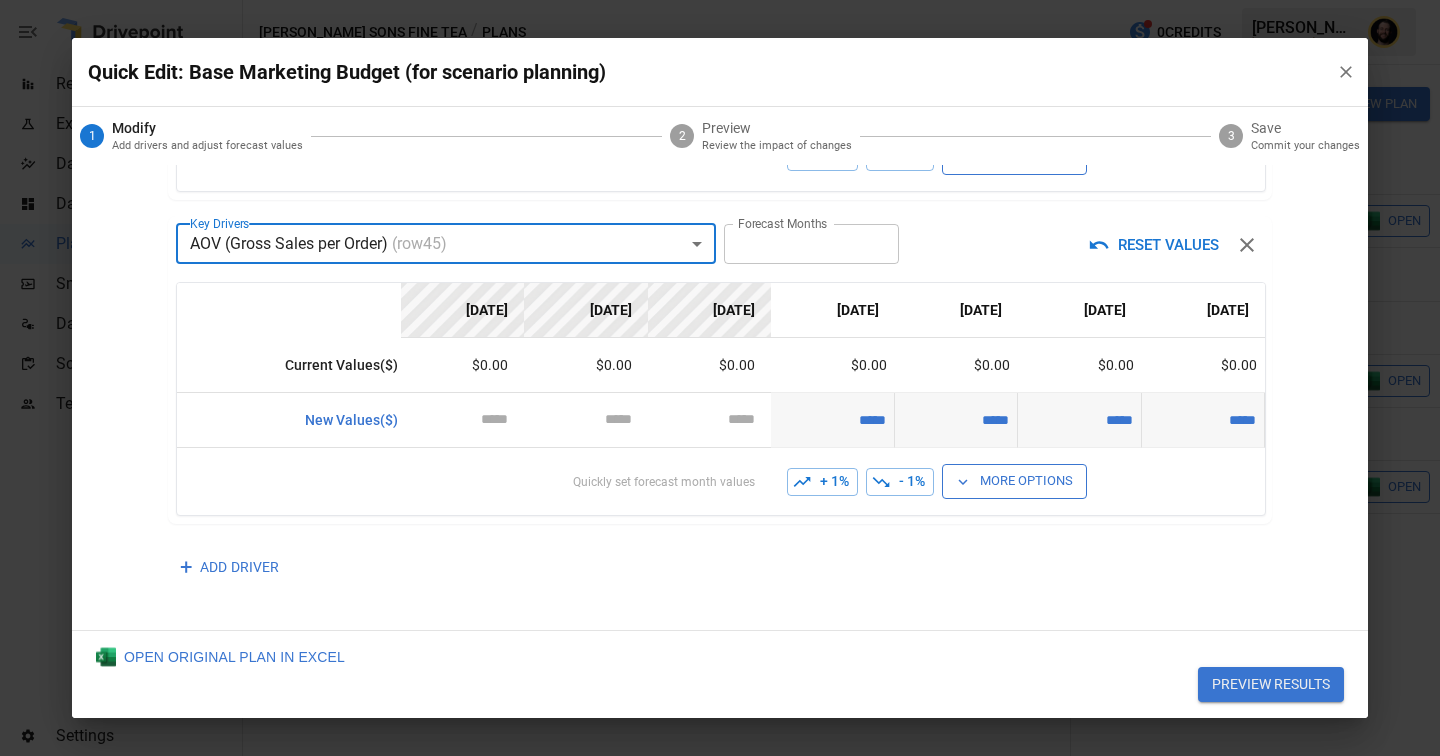 click on "Reports Experiments Dazzler Studio Dashboards Plans SmartModel ™ Data Sources Scorecards Team Settings [PERSON_NAME] Sons Fine Tea / Plans 0  Credits [PERSON_NAME] Sons Fine Tea Plans ​ ​ [DATE] – [DATE]   Visualize   Columns   Add Folder   New Plan Name Description Status Forecast start Gross Margin EoP Cash EBITDA Margin Net Income Margin Gross Sales Gross Sales: DTC Online Gross Sales: Marketplace Gross Sales: Wholesale Gross Sales: Retail Returns Returns: DTC Online Returns: Marketplace Returns: Wholesale Returns: Retail Shipping Income Shipping Income: DTC Online Shipping Income: Marketplace Shipping Income: Wholesale Shipping Income: Retail Taxes Collected Taxes Collected: DTC Online Taxes Collected: Marketplace Taxes Collected: Wholesale Taxes Collected: Retail Net Revenue Net Revenue: DTC Online Net Revenue: Marketplace Net Revenue: Wholesale Net Revenue: Retail Cost of Goods Sold Cost of Goods Sold: DTC Online Cost of Goods Sold: Marketplace Cost of Goods Sold: Wholesale Gross Profit" at bounding box center [720, 0] 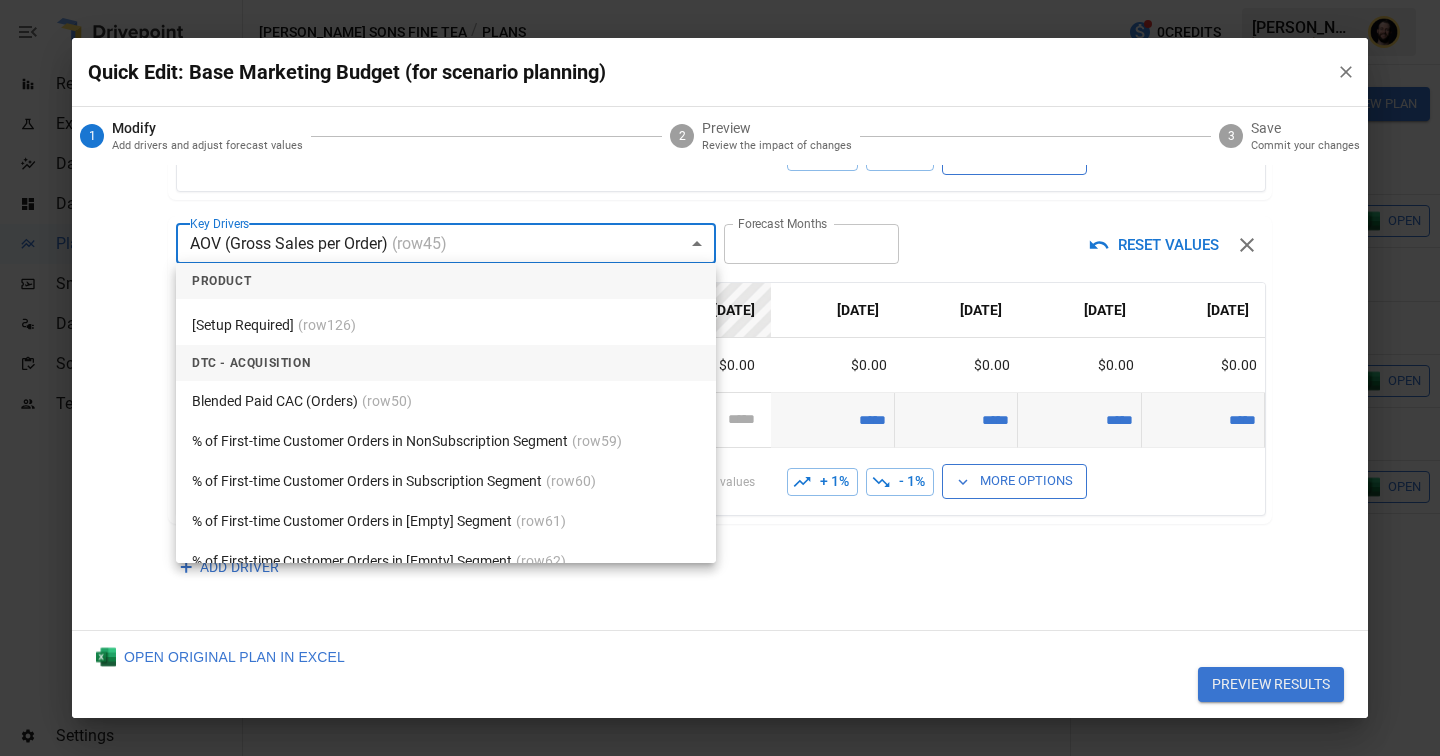 scroll, scrollTop: 3655, scrollLeft: 0, axis: vertical 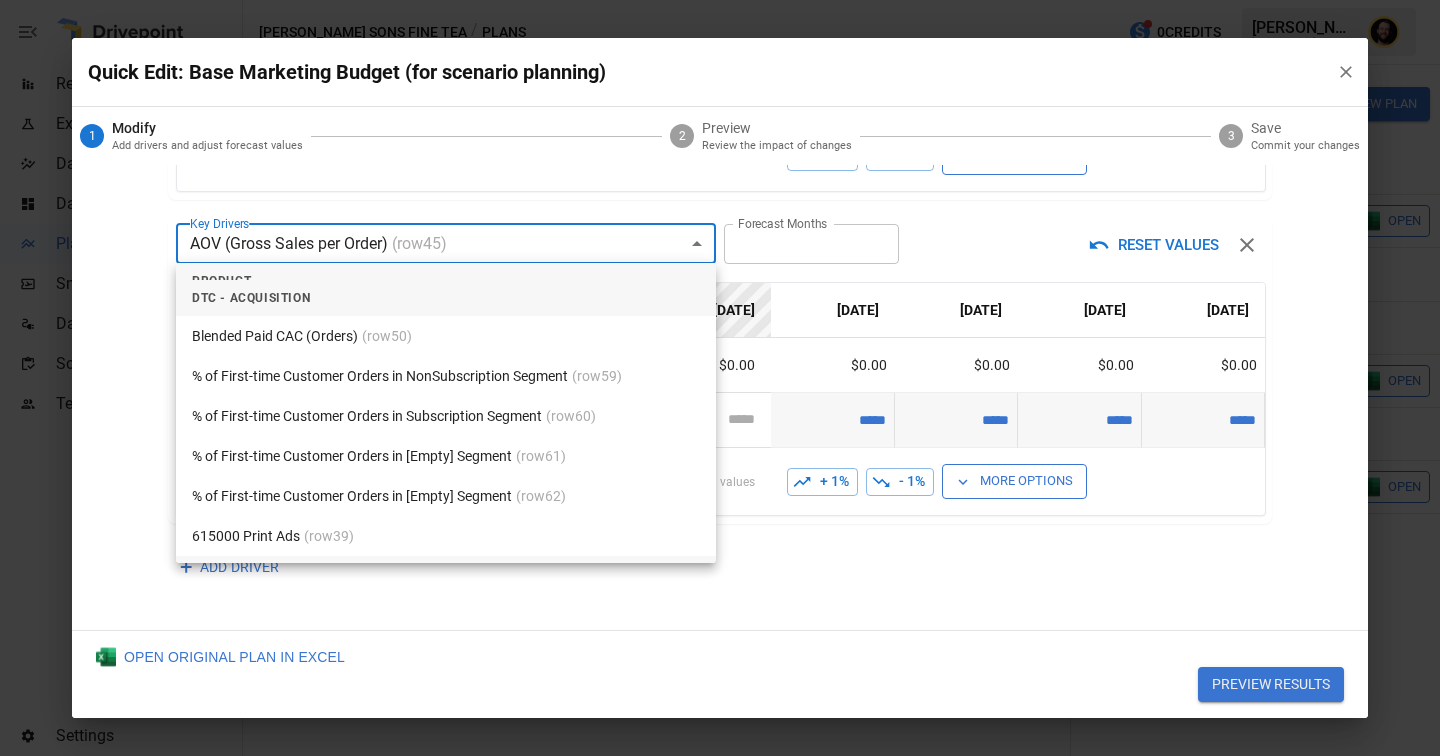 click on "615000 Print Ads (row  39 )" at bounding box center (446, 536) 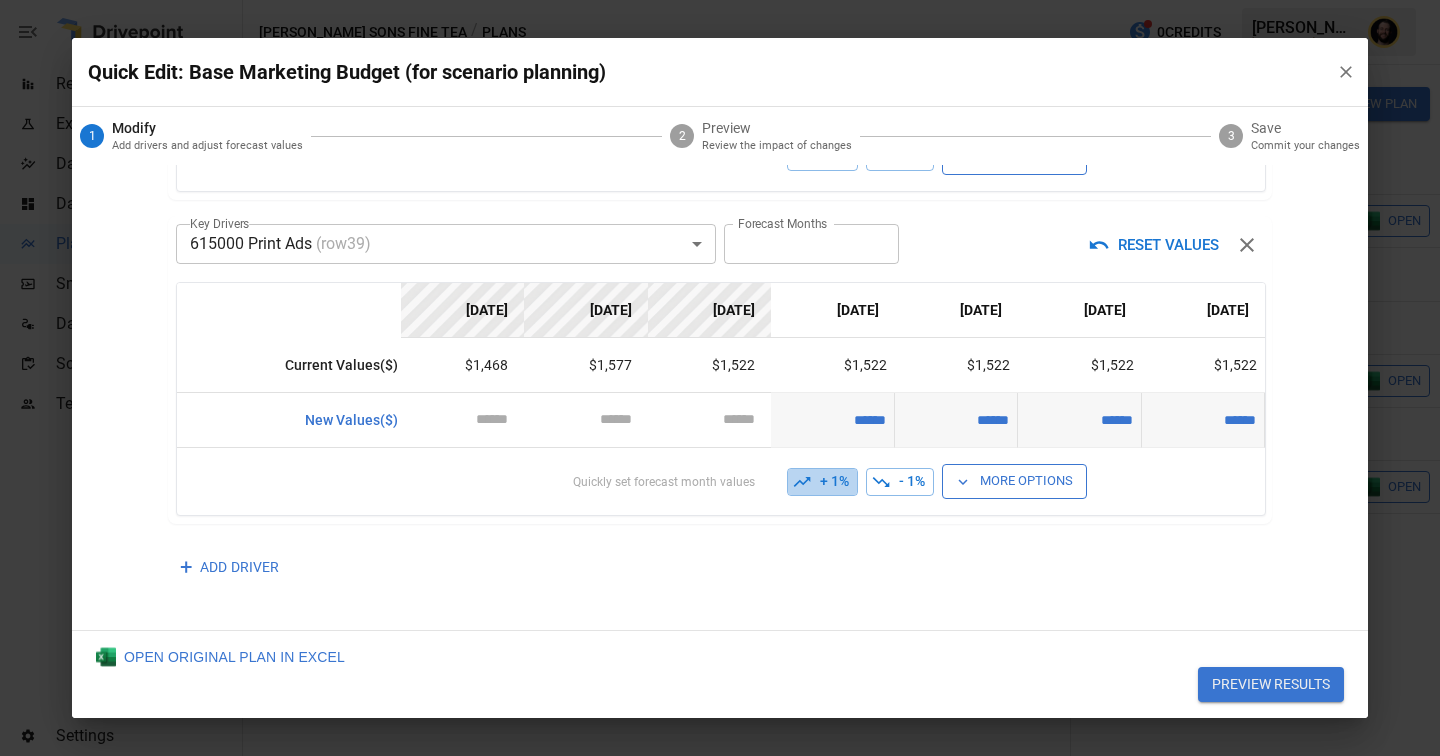 click on "+ 1%" at bounding box center (822, 482) 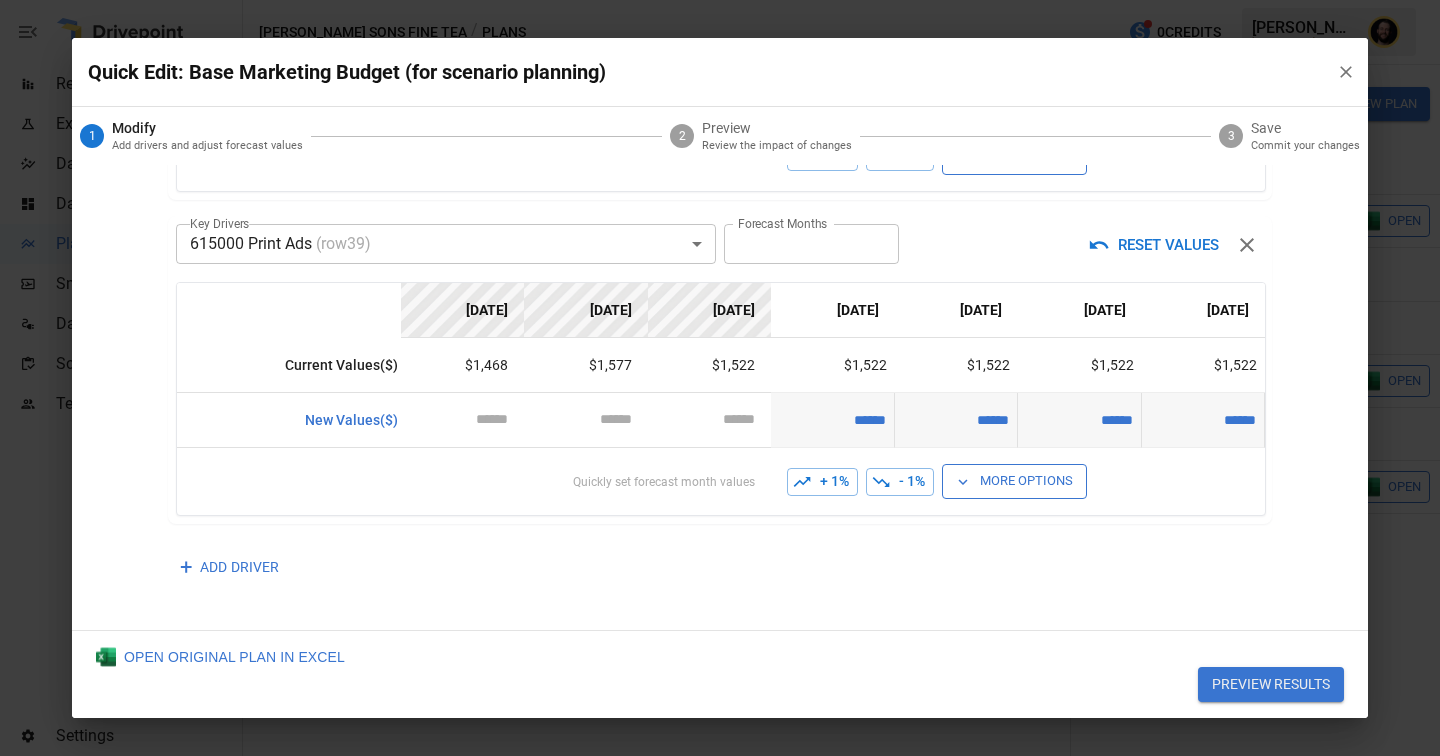 click on "+ 1%" at bounding box center [822, 482] 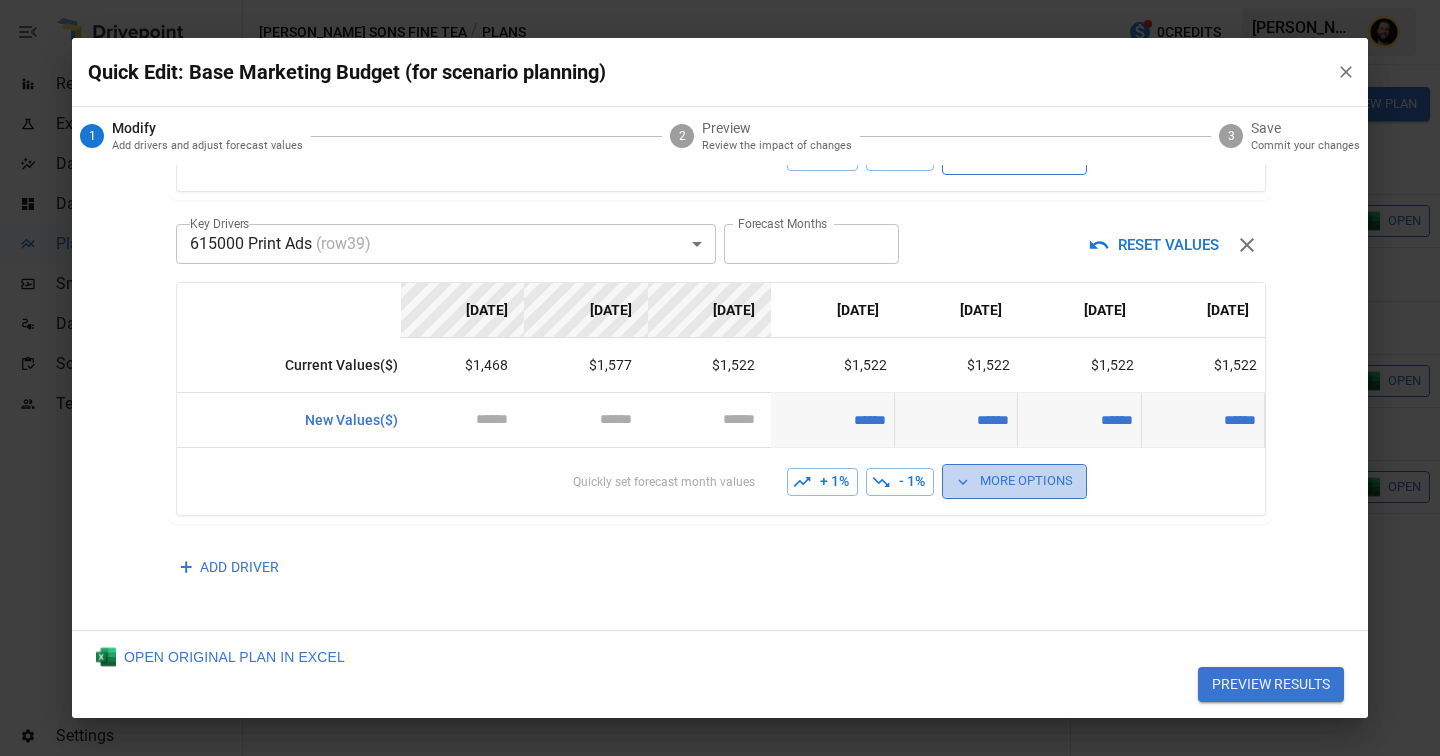 click on "More Options" at bounding box center (1014, 481) 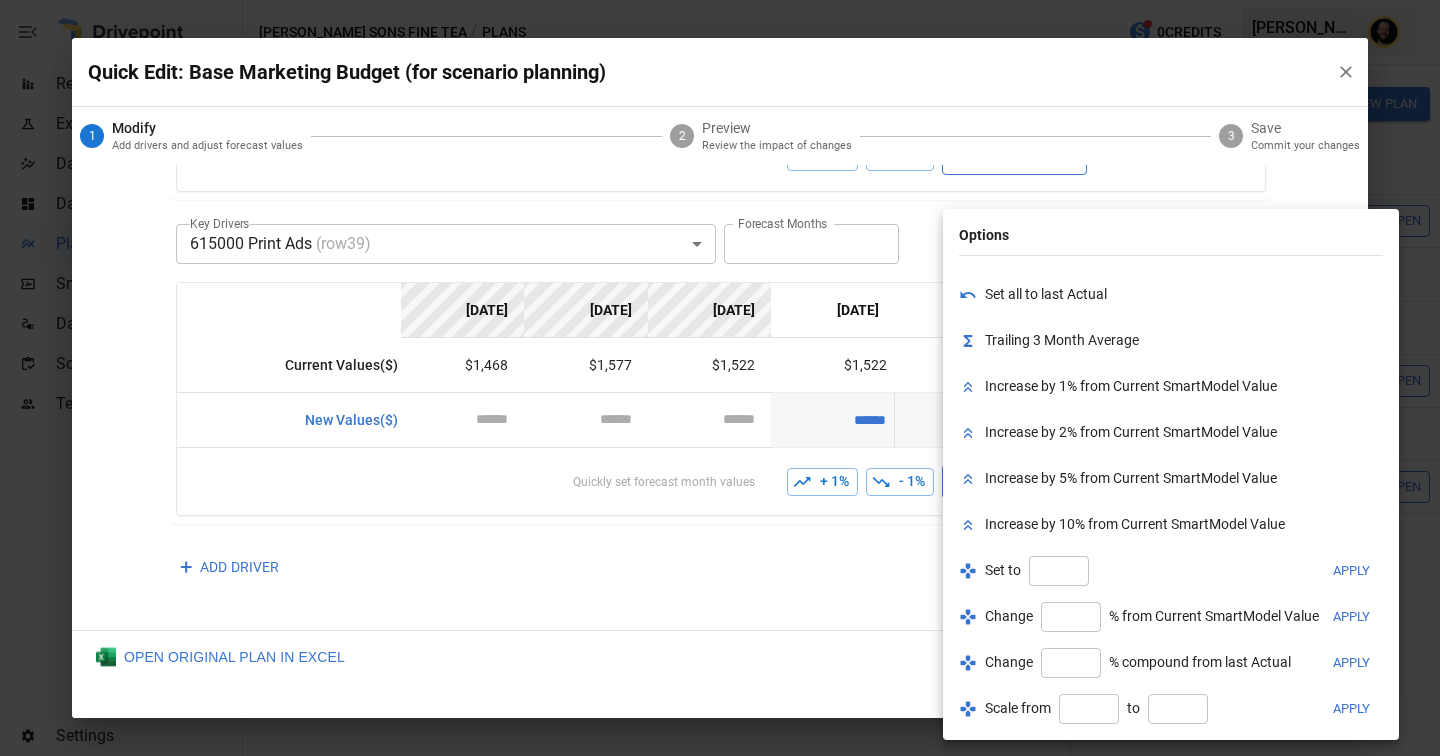 click at bounding box center [1059, 571] 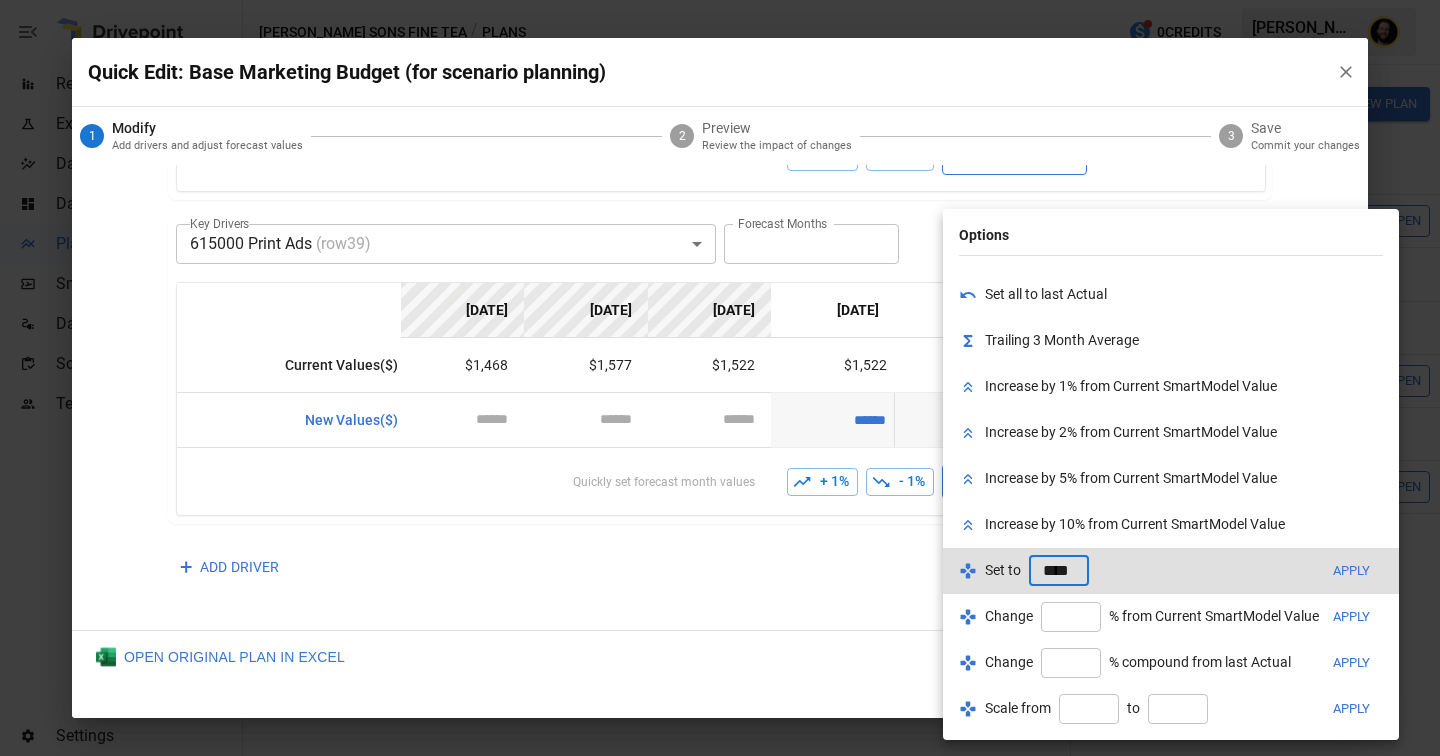 scroll, scrollTop: 0, scrollLeft: 4, axis: horizontal 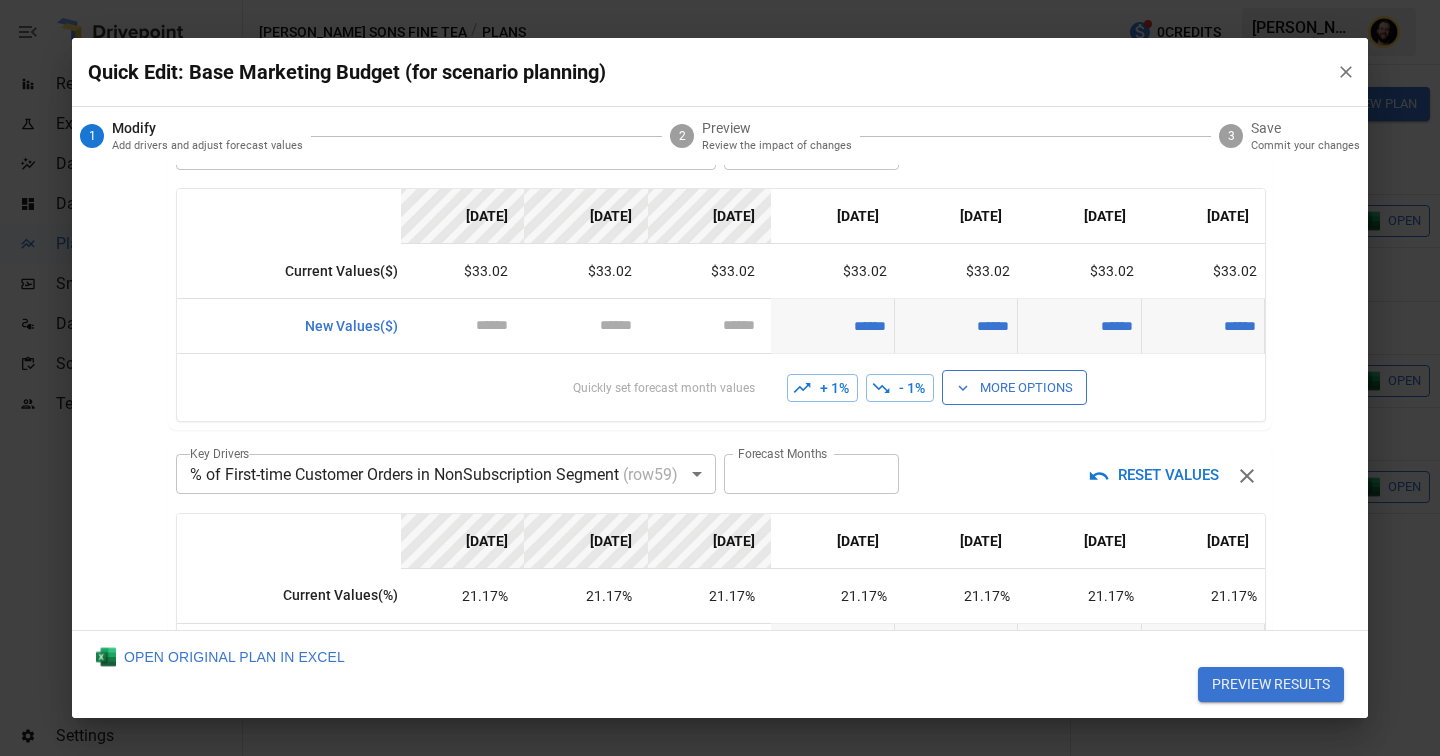 click on "PREVIEW RESULTS" at bounding box center [1271, 685] 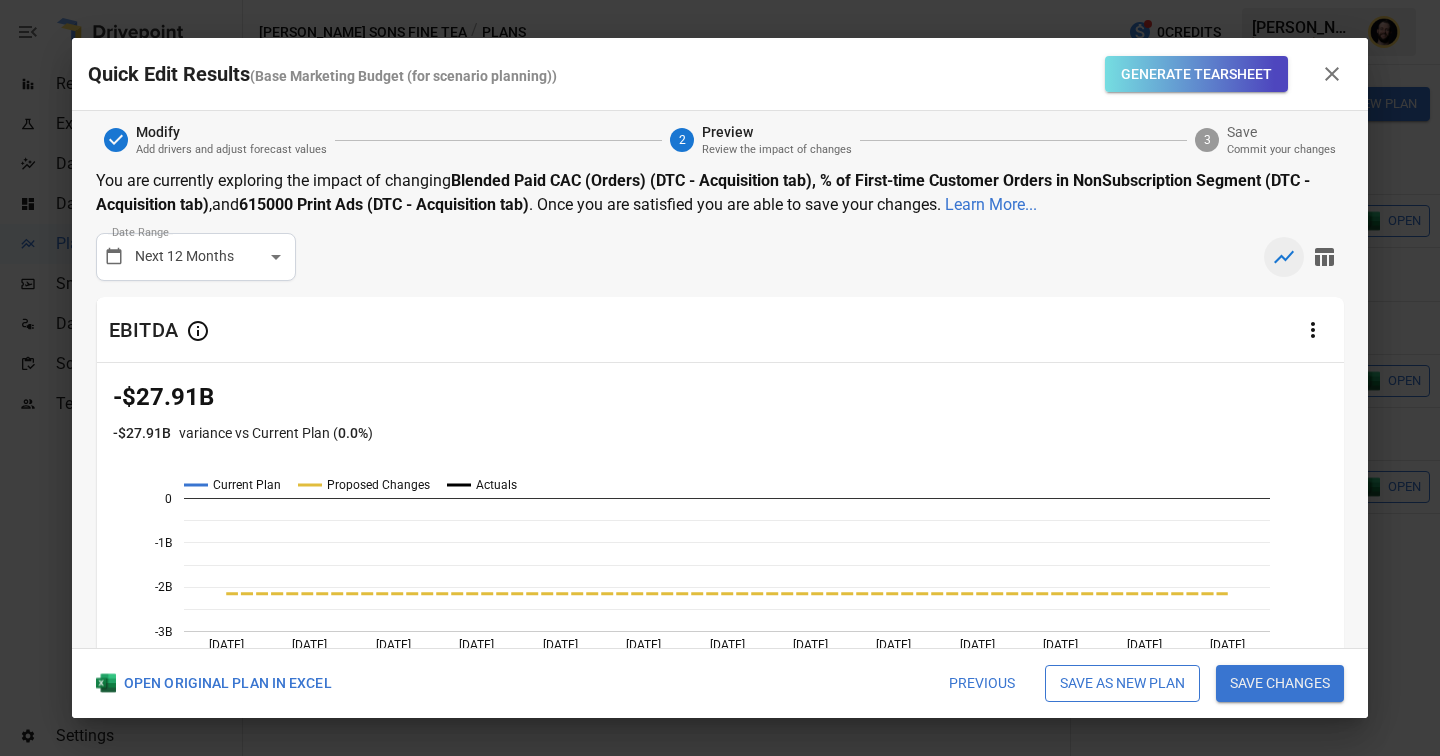 scroll, scrollTop: 1024, scrollLeft: 0, axis: vertical 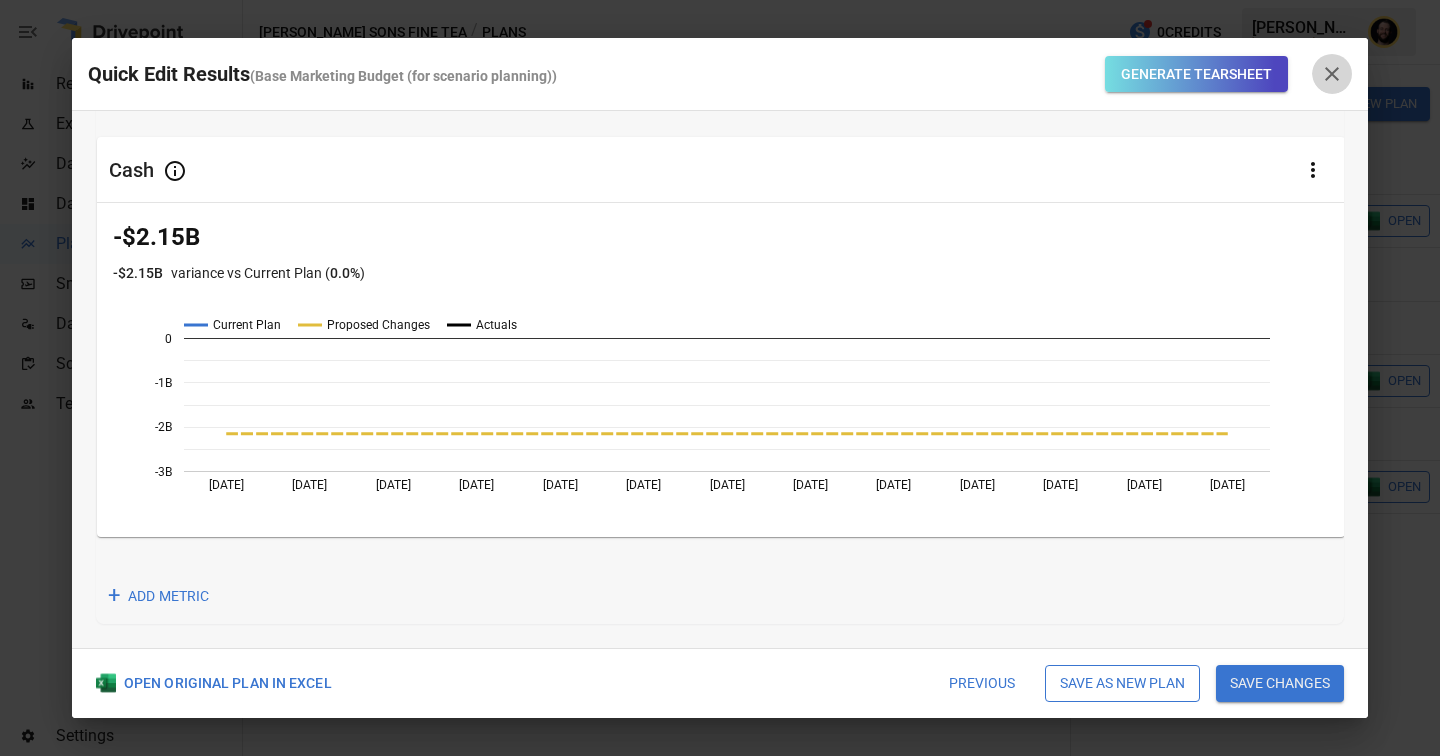 click 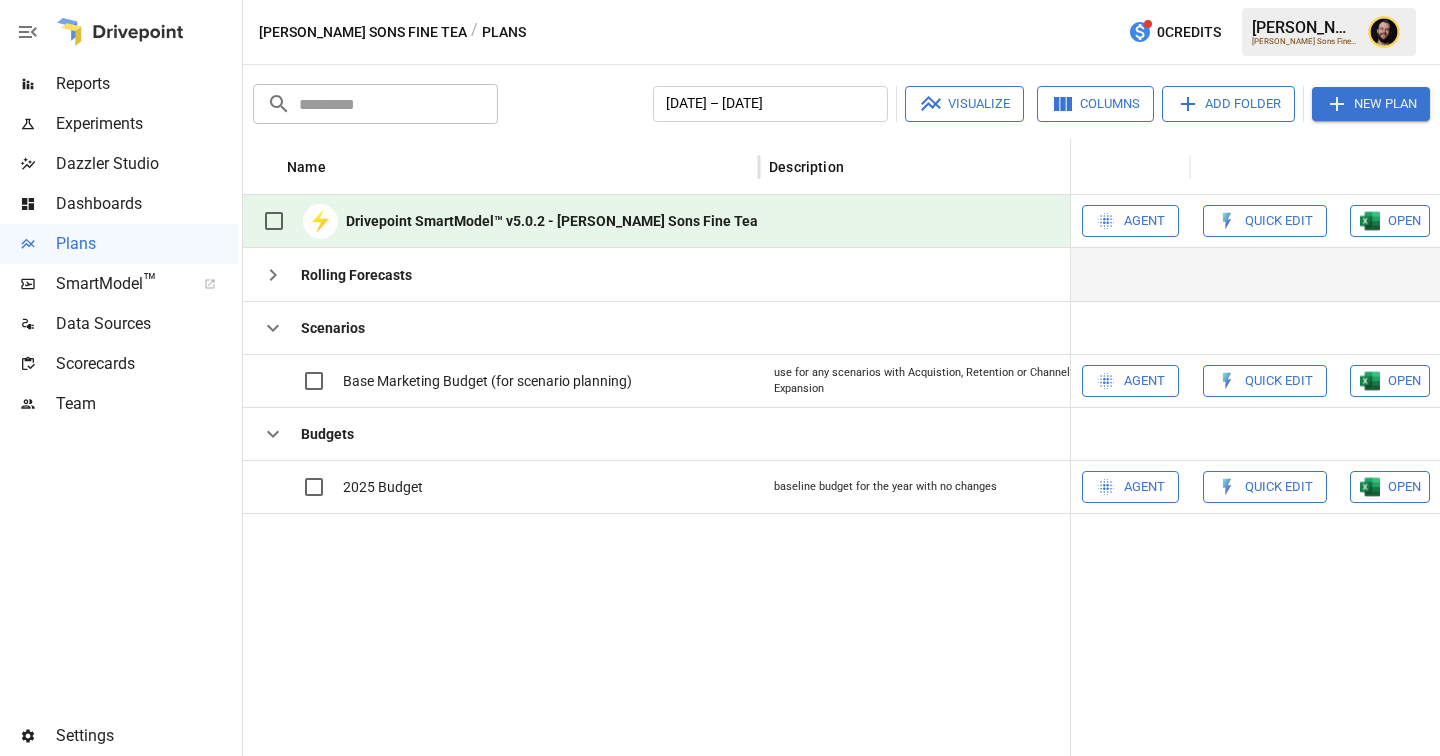 scroll, scrollTop: 0, scrollLeft: 127, axis: horizontal 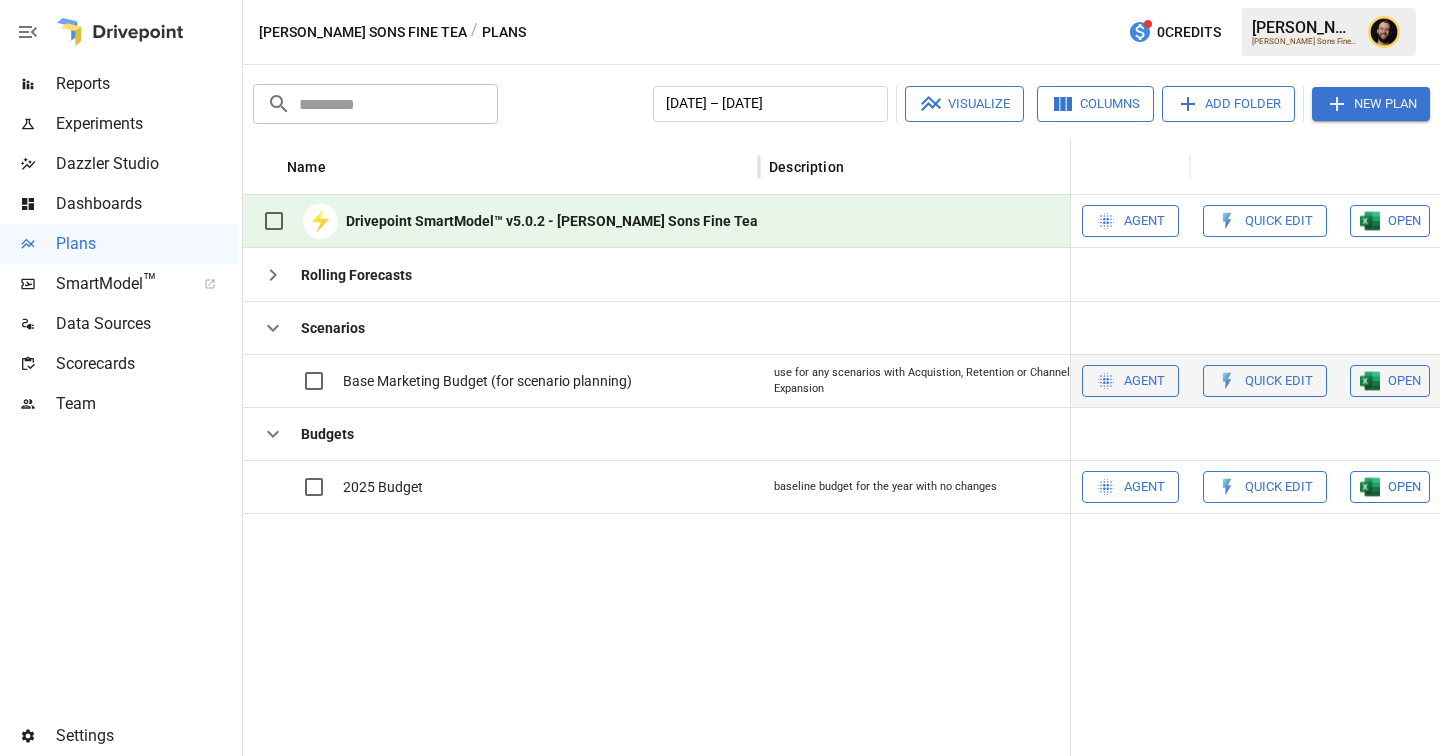 click on "Quick Edit" at bounding box center (1265, 381) 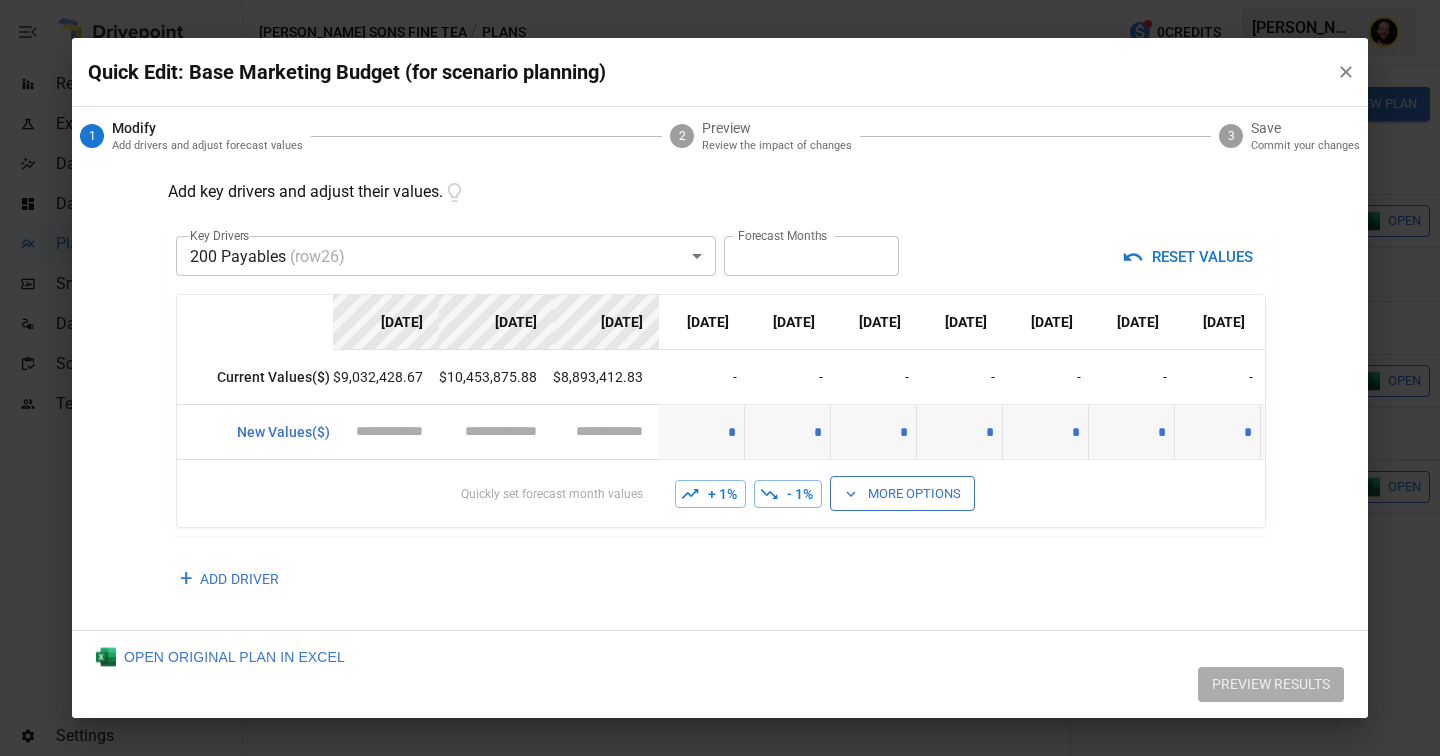 click on "Reports Experiments Dazzler Studio Dashboards Plans SmartModel ™ Data Sources Scorecards Team Settings [PERSON_NAME] Sons Fine Tea / Plans 0  Credits [PERSON_NAME] Sons Fine Tea Plans ​ ​ [DATE] – [DATE]   Visualize   Columns   Add Folder   New Plan Name Description Status Forecast start Gross Margin EoP Cash EBITDA Margin Net Income Margin Gross Sales Gross Sales: DTC Online Gross Sales: Marketplace Gross Sales: Wholesale Gross Sales: Retail Returns Returns: DTC Online Returns: Marketplace Returns: Wholesale Returns: Retail Shipping Income Shipping Income: DTC Online Shipping Income: Marketplace Shipping Income: Wholesale Shipping Income: Retail Taxes Collected Taxes Collected: DTC Online Taxes Collected: Marketplace Taxes Collected: Wholesale Taxes Collected: Retail Net Revenue Net Revenue: DTC Online Net Revenue: Marketplace Net Revenue: Wholesale Net Revenue: Retail Cost of Goods Sold Cost of Goods Sold: DTC Online Cost of Goods Sold: Marketplace Cost of Goods Sold: Wholesale Gross Profit" at bounding box center [720, 0] 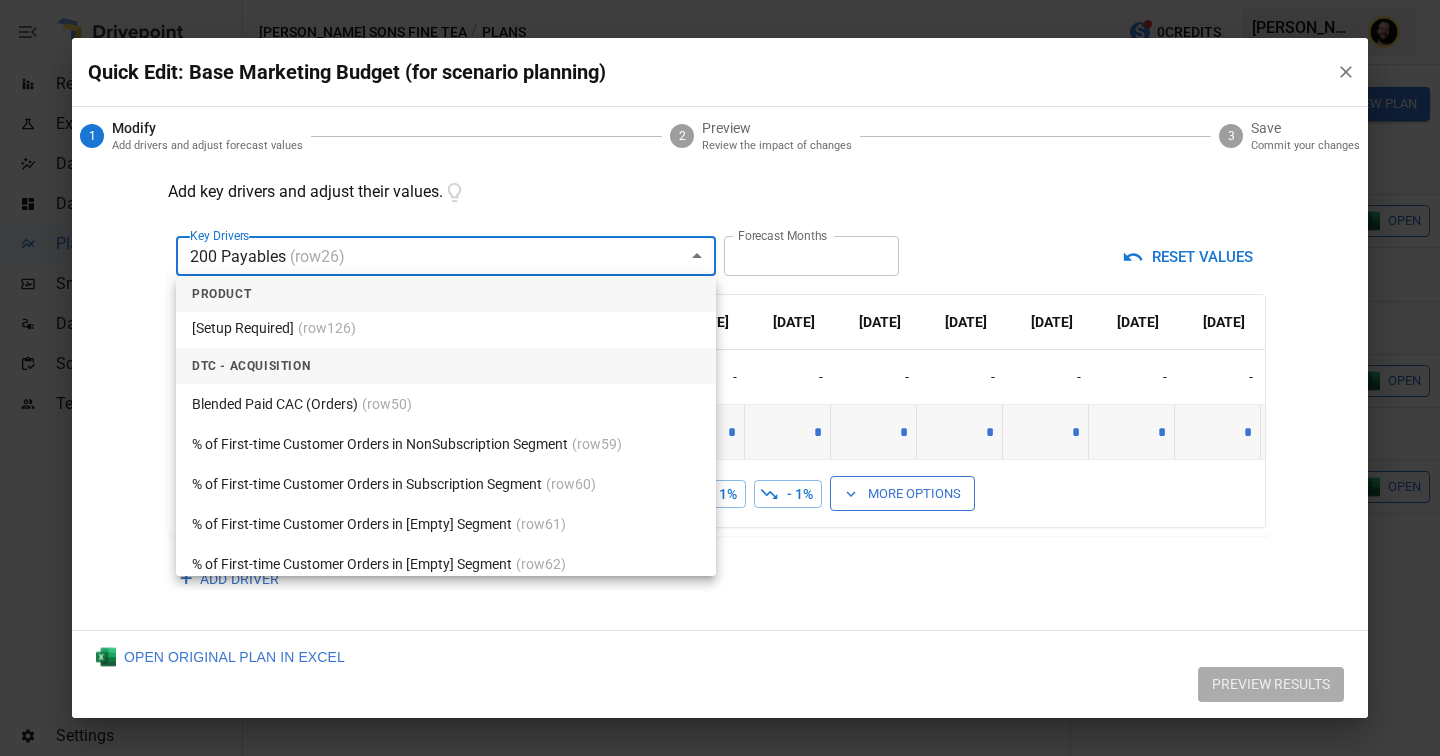 scroll, scrollTop: 3597, scrollLeft: 0, axis: vertical 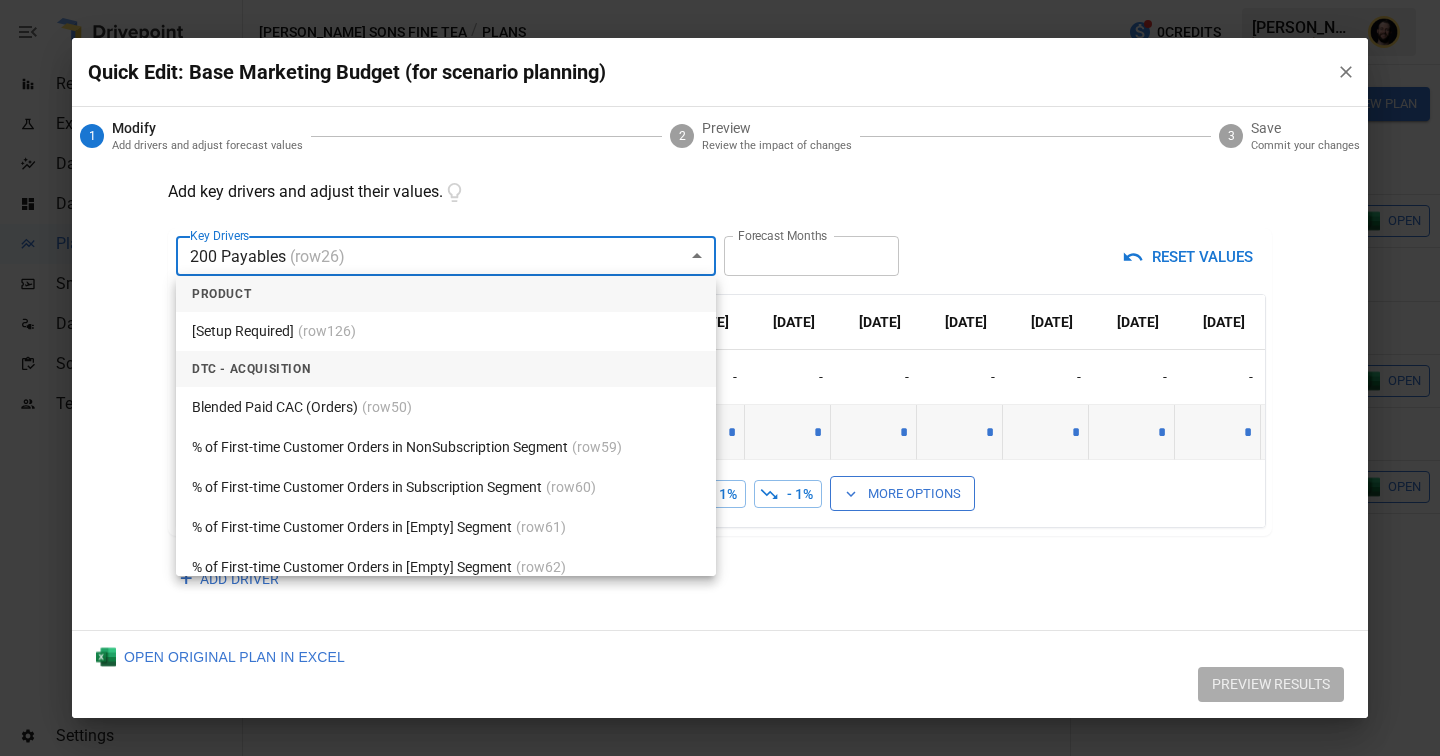 click at bounding box center (720, 378) 